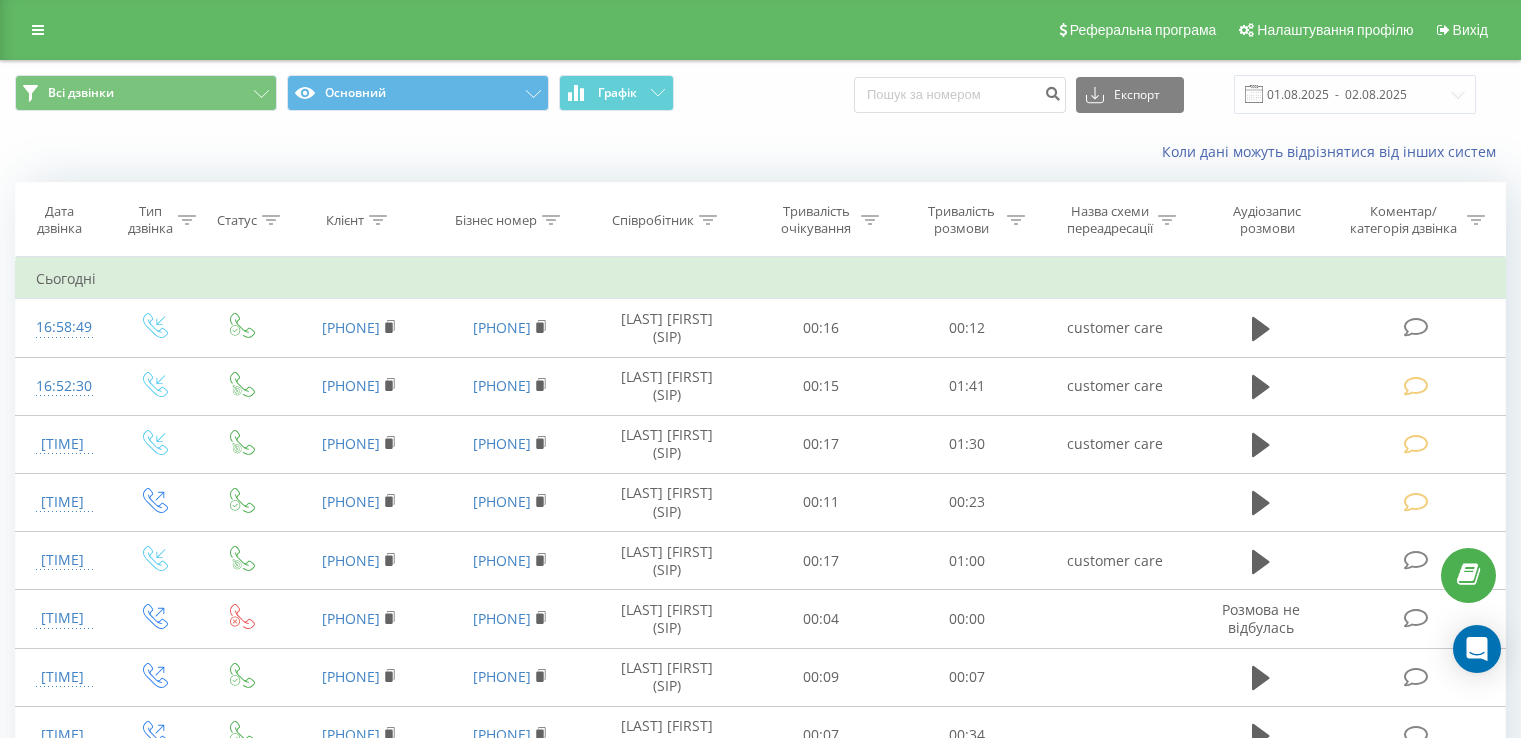 scroll, scrollTop: 0, scrollLeft: 0, axis: both 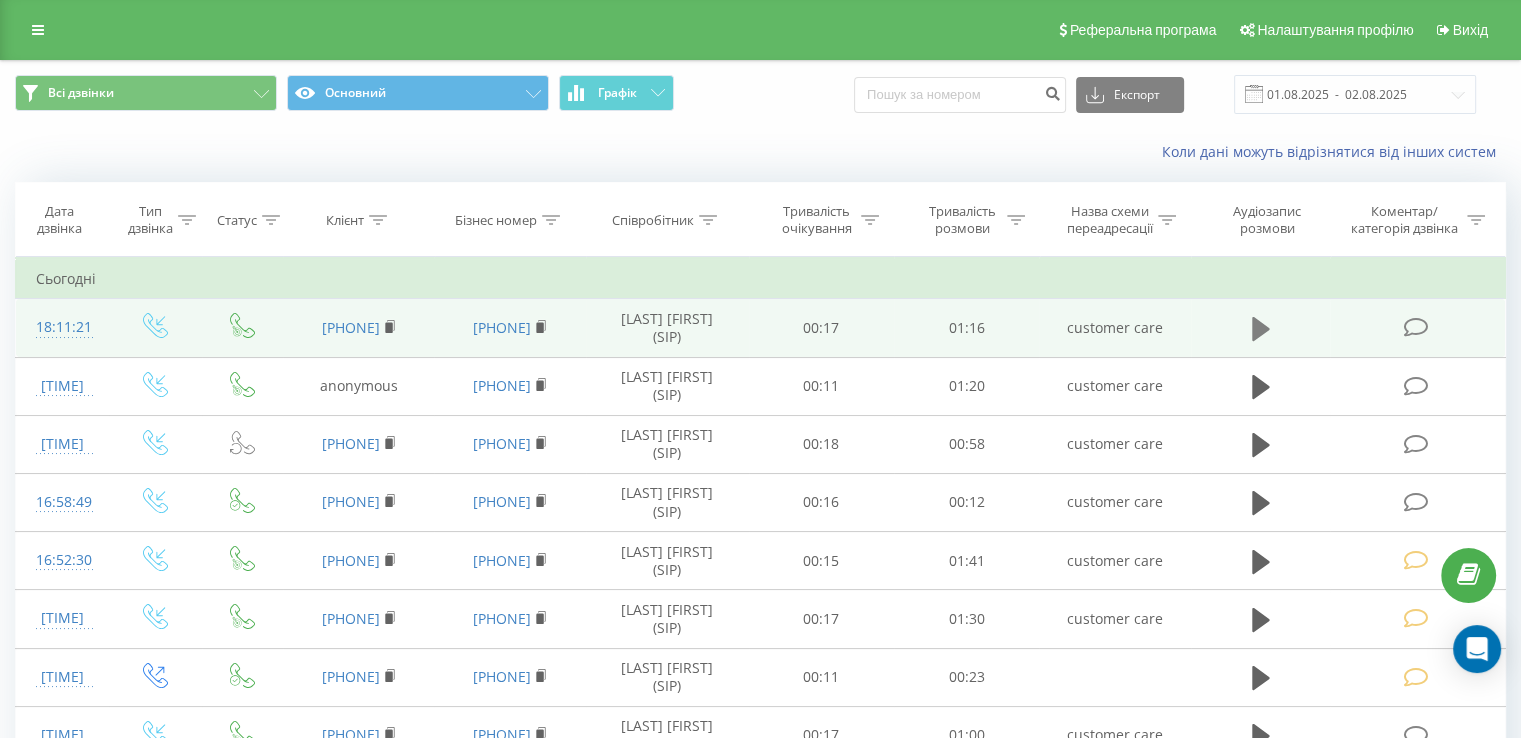 click 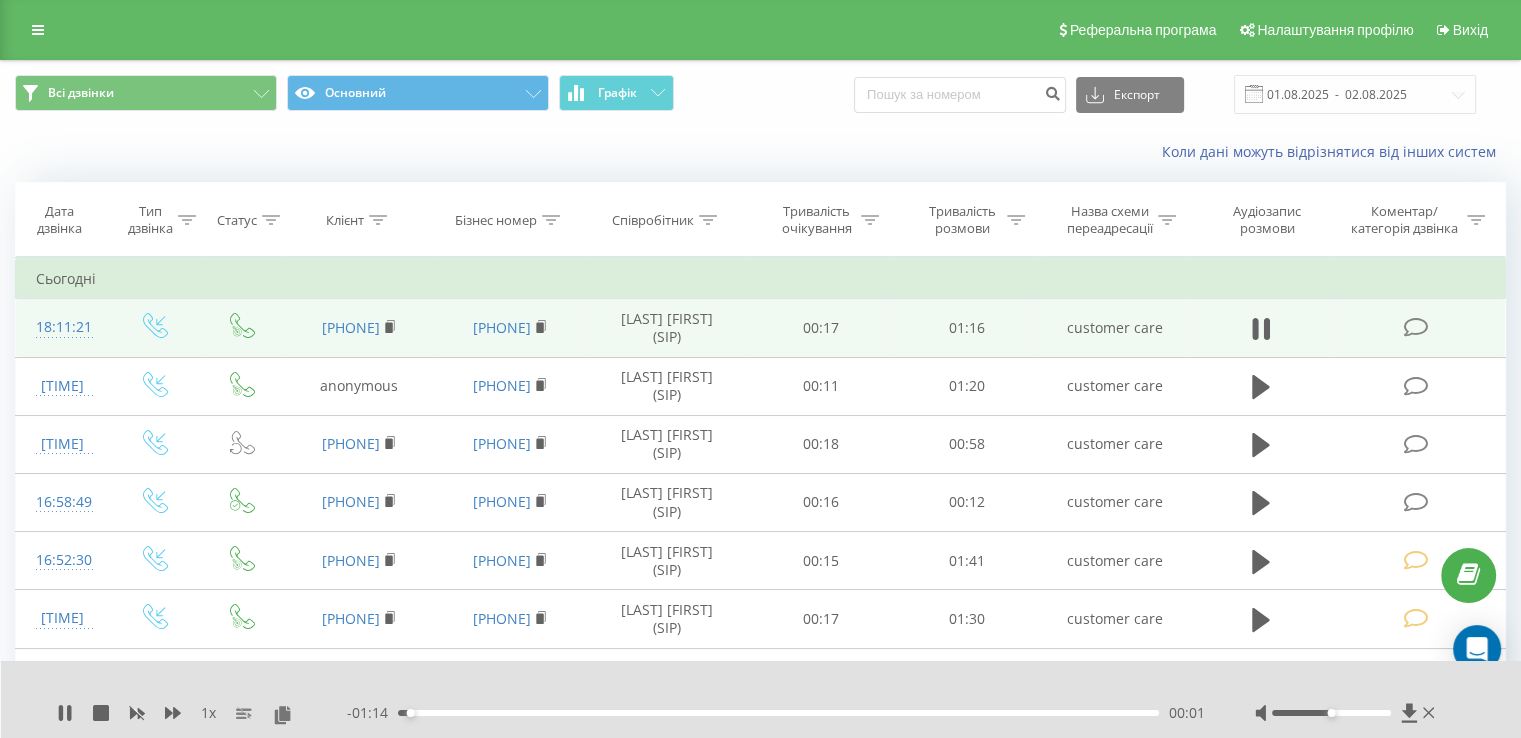 click on "00:01" at bounding box center (778, 713) 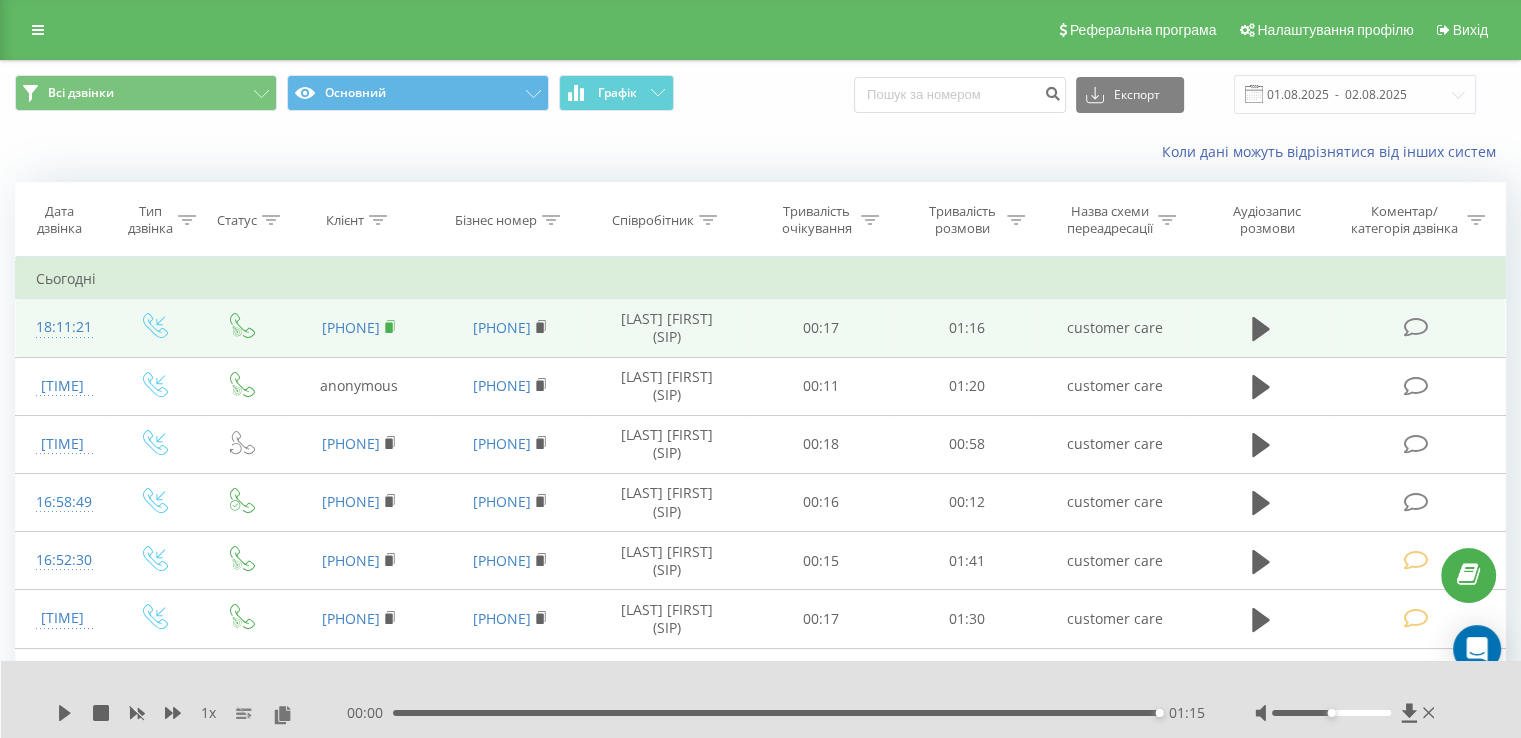 click 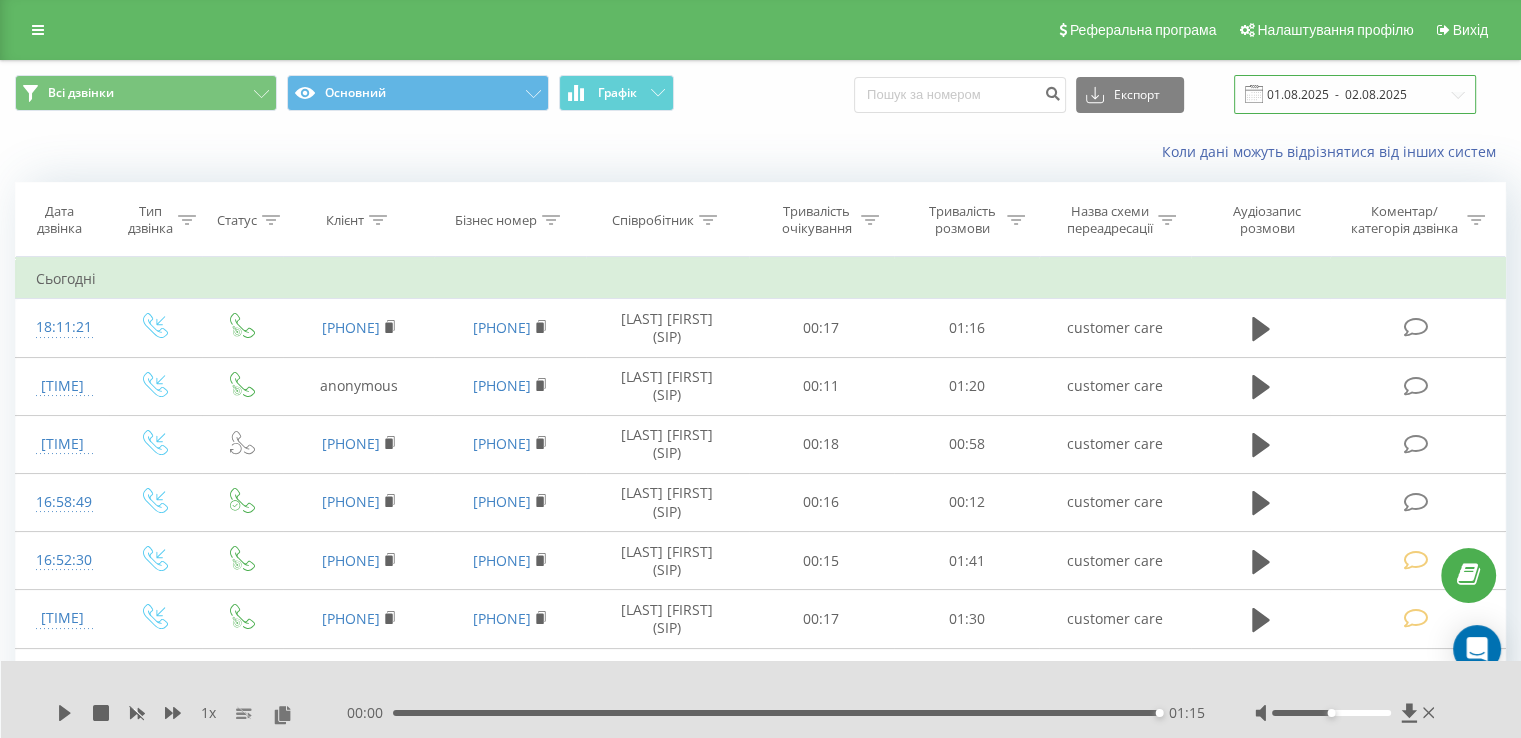 click on "01.08.2025  -  02.08.2025" at bounding box center [1355, 94] 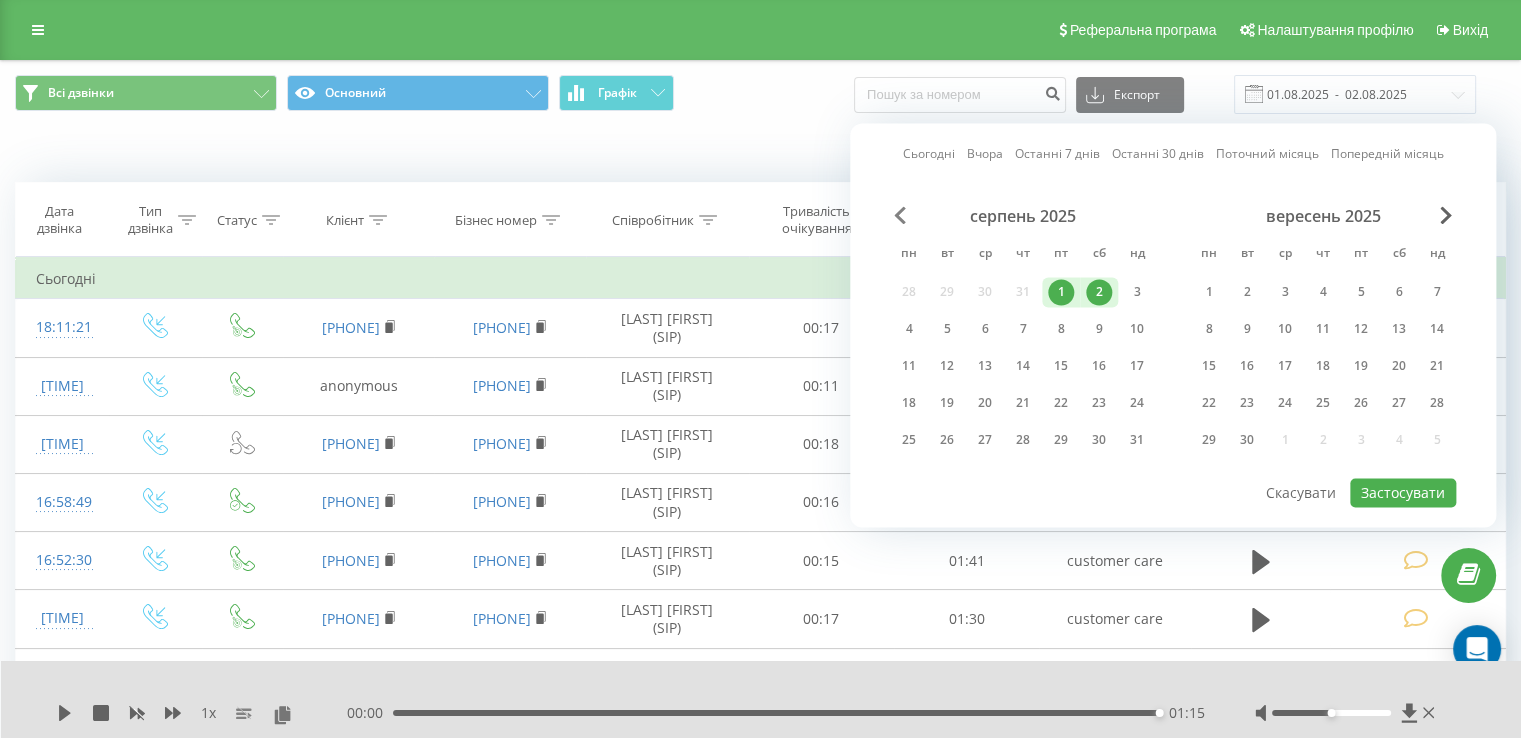 click at bounding box center (900, 215) 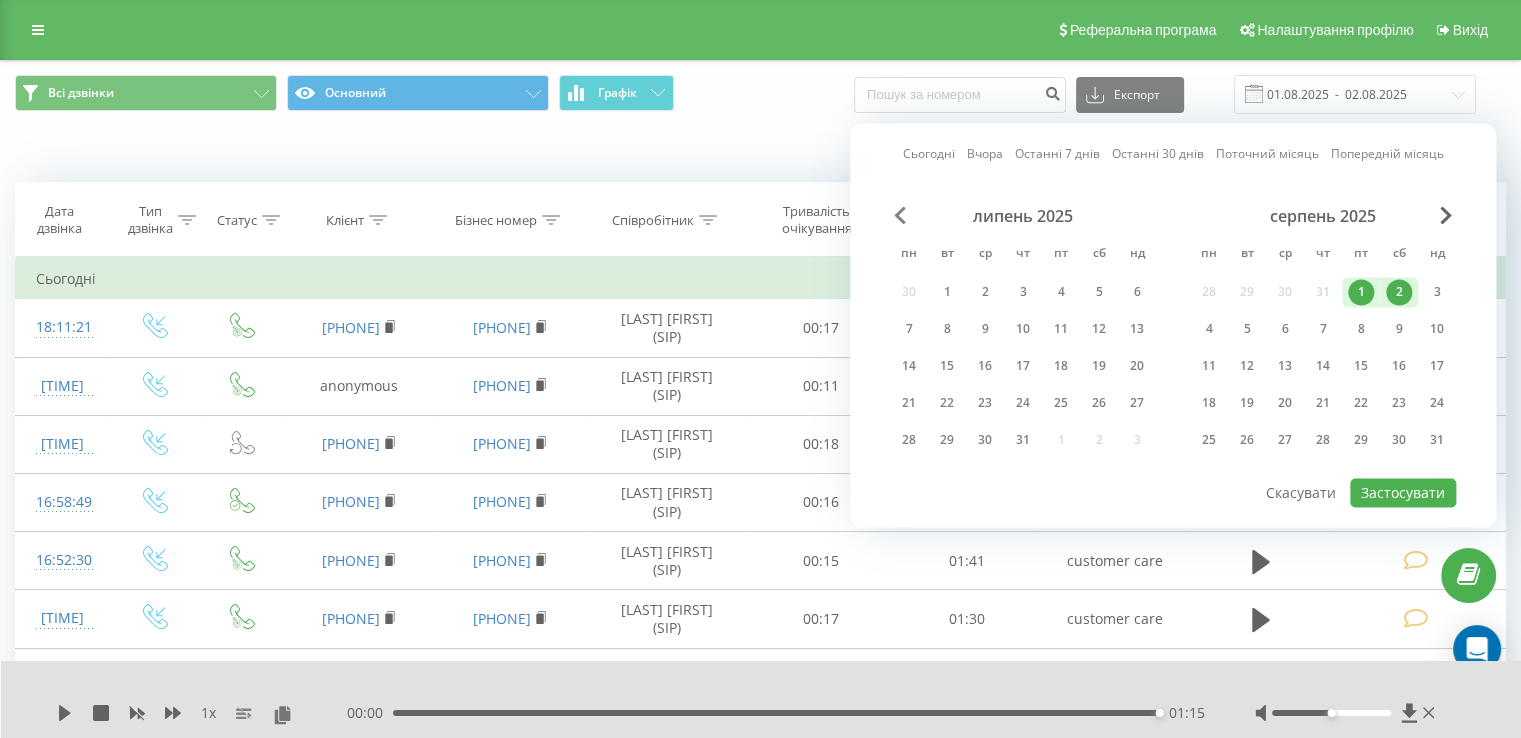 click at bounding box center [900, 215] 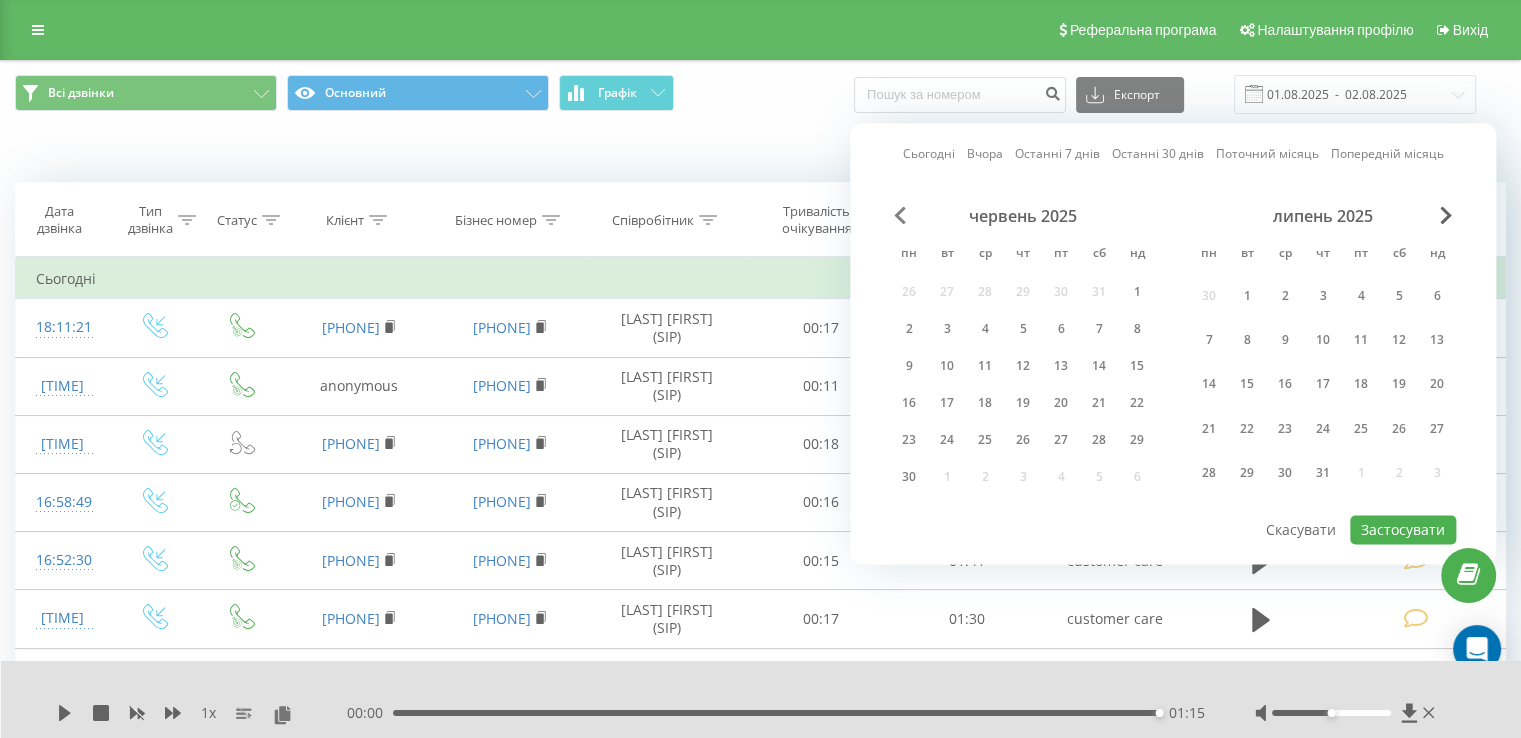 click at bounding box center [900, 215] 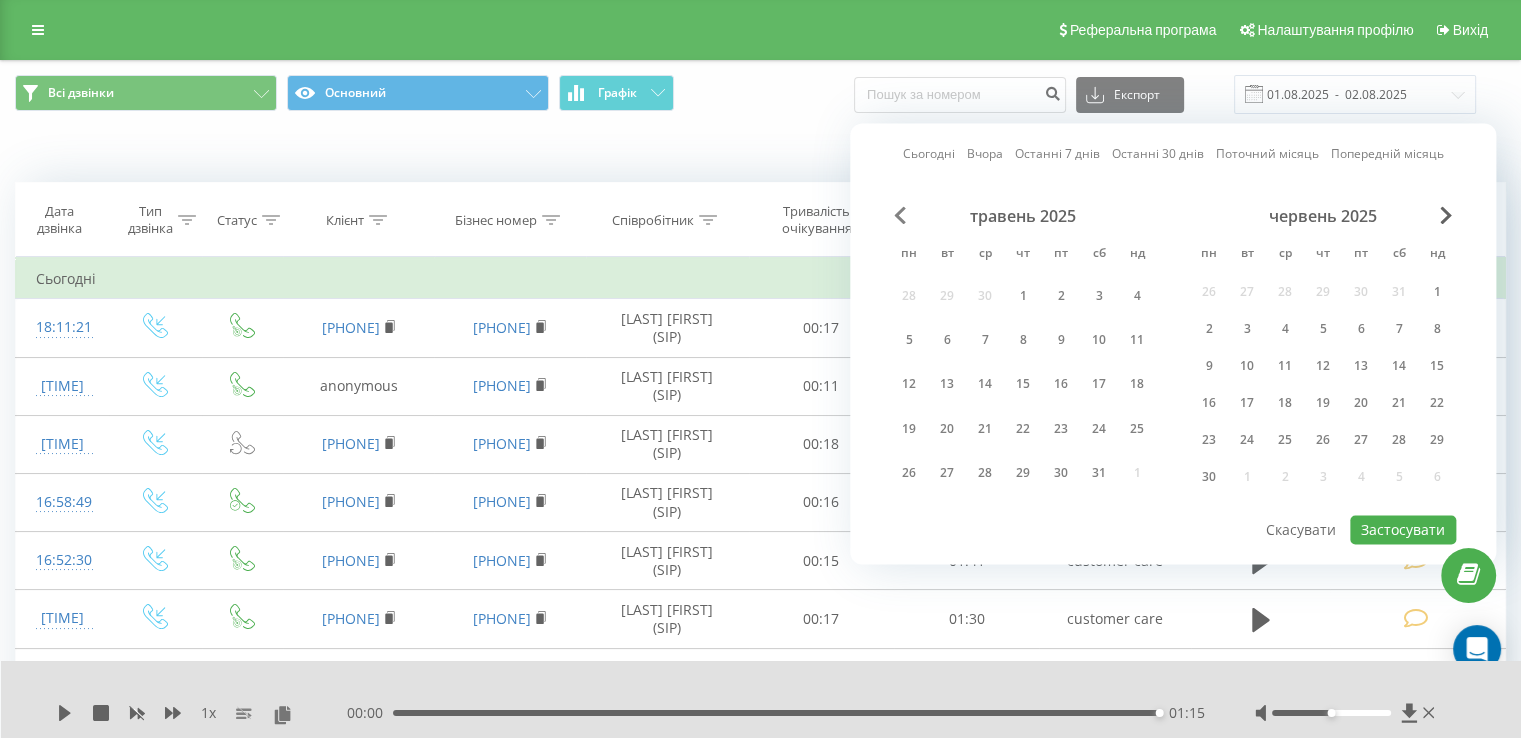 click at bounding box center (900, 215) 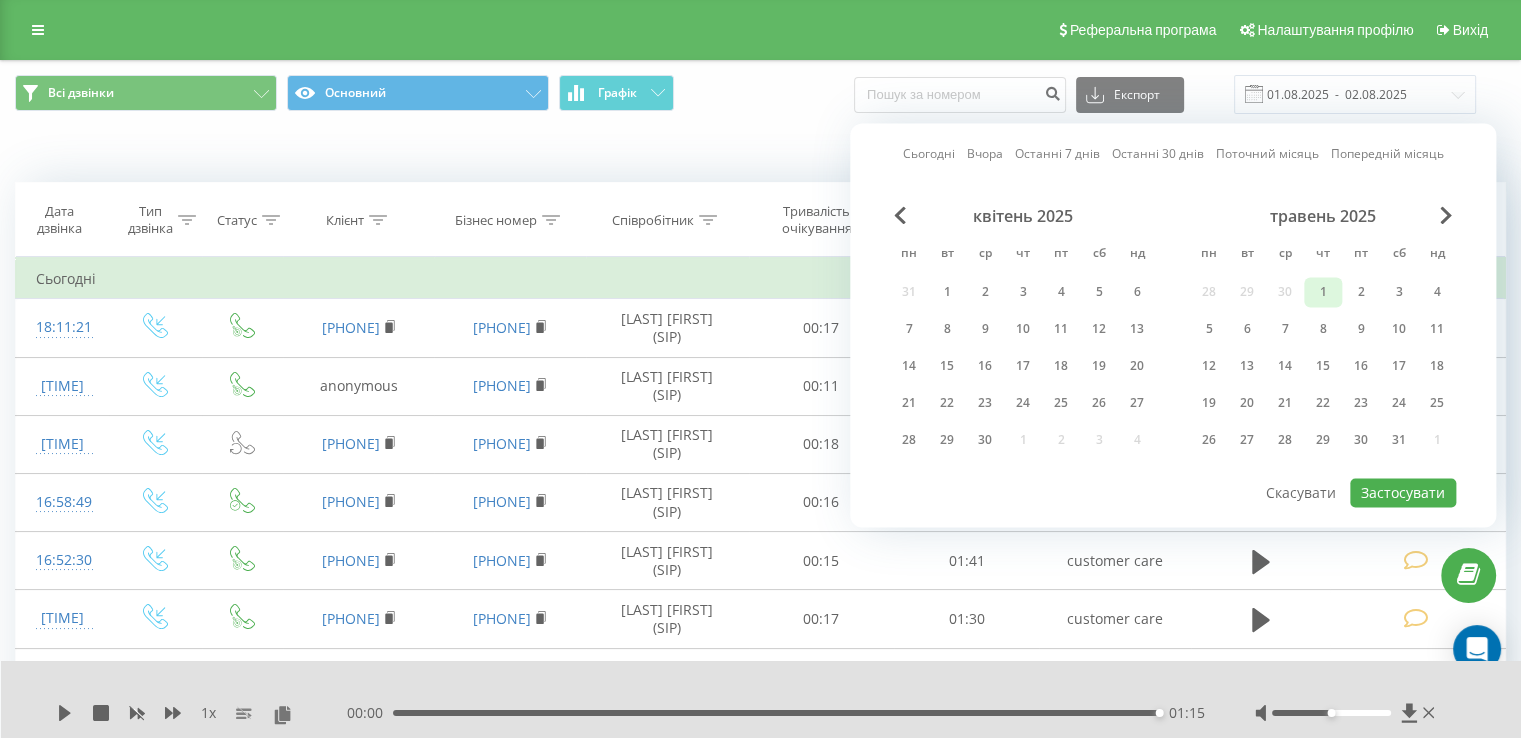click on "1" at bounding box center (1323, 292) 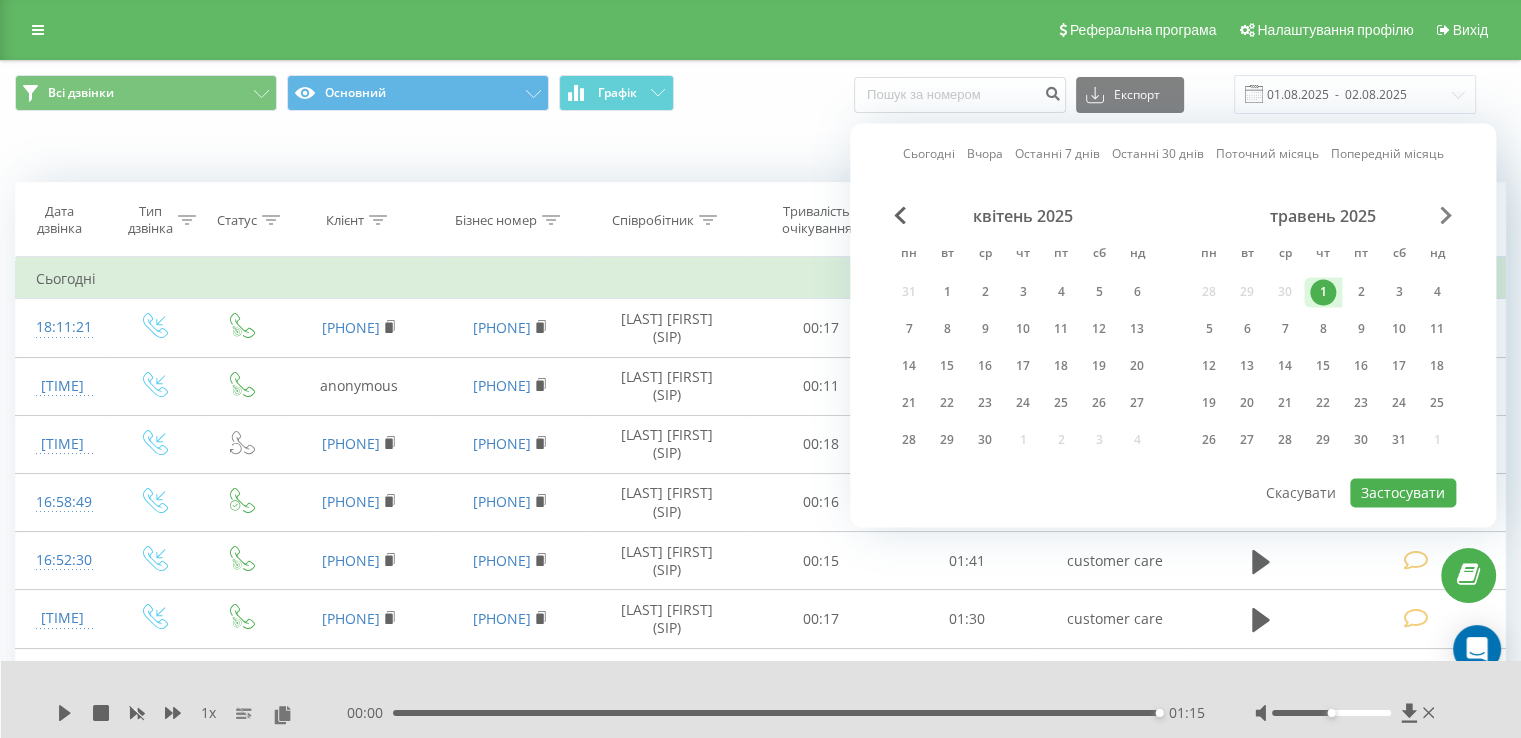 click at bounding box center (1446, 215) 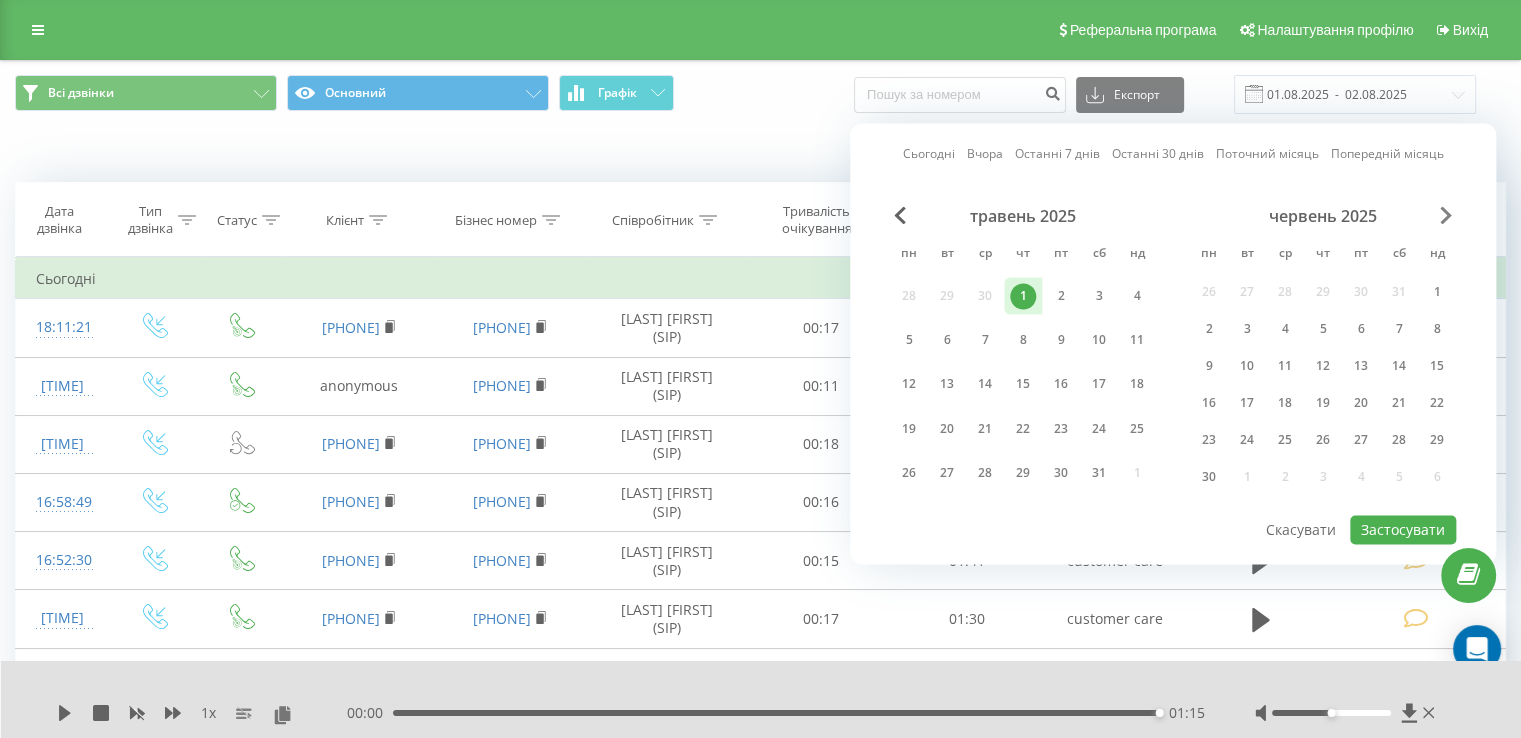 click at bounding box center (1446, 215) 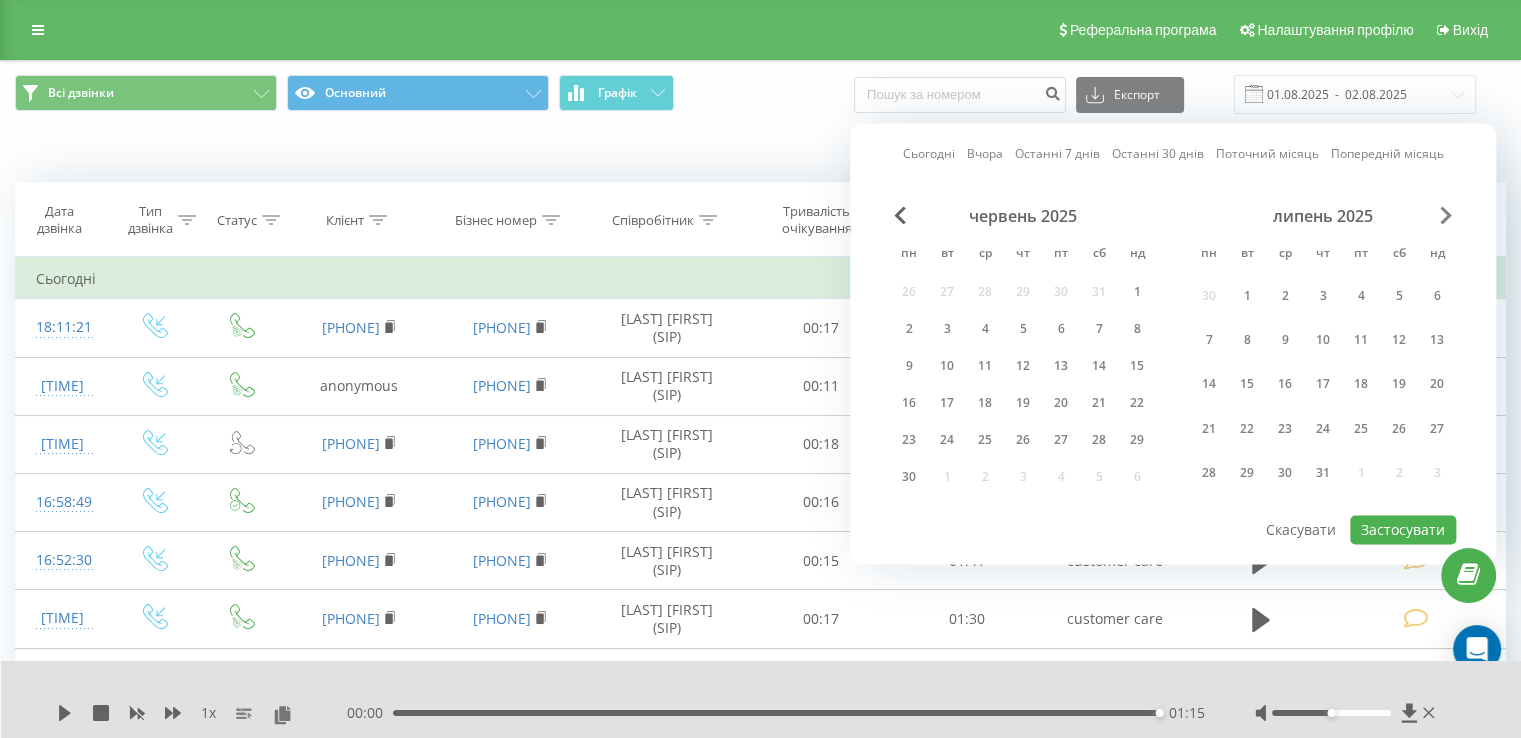 click at bounding box center [1446, 215] 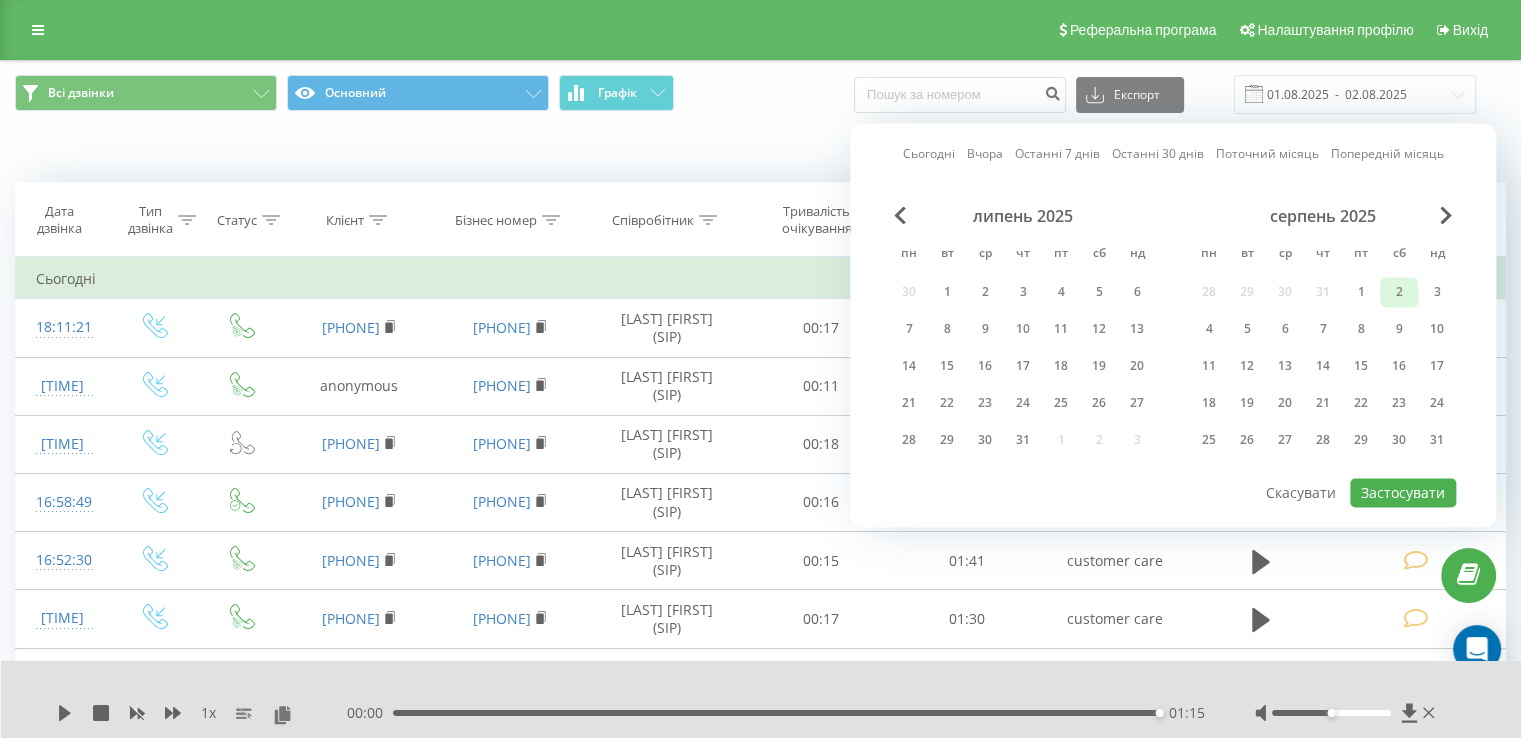 click on "2" at bounding box center (1399, 292) 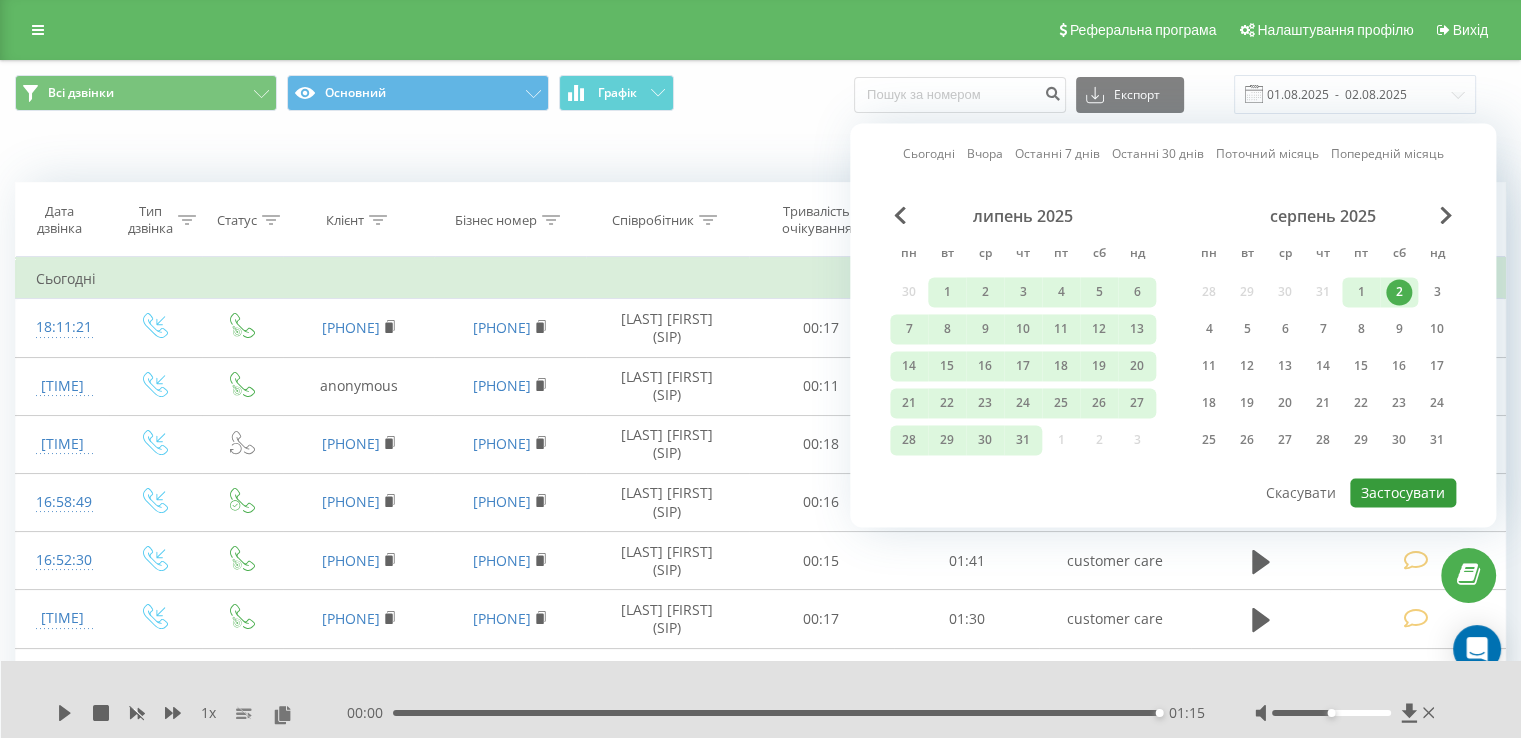 click on "Застосувати" at bounding box center [1403, 492] 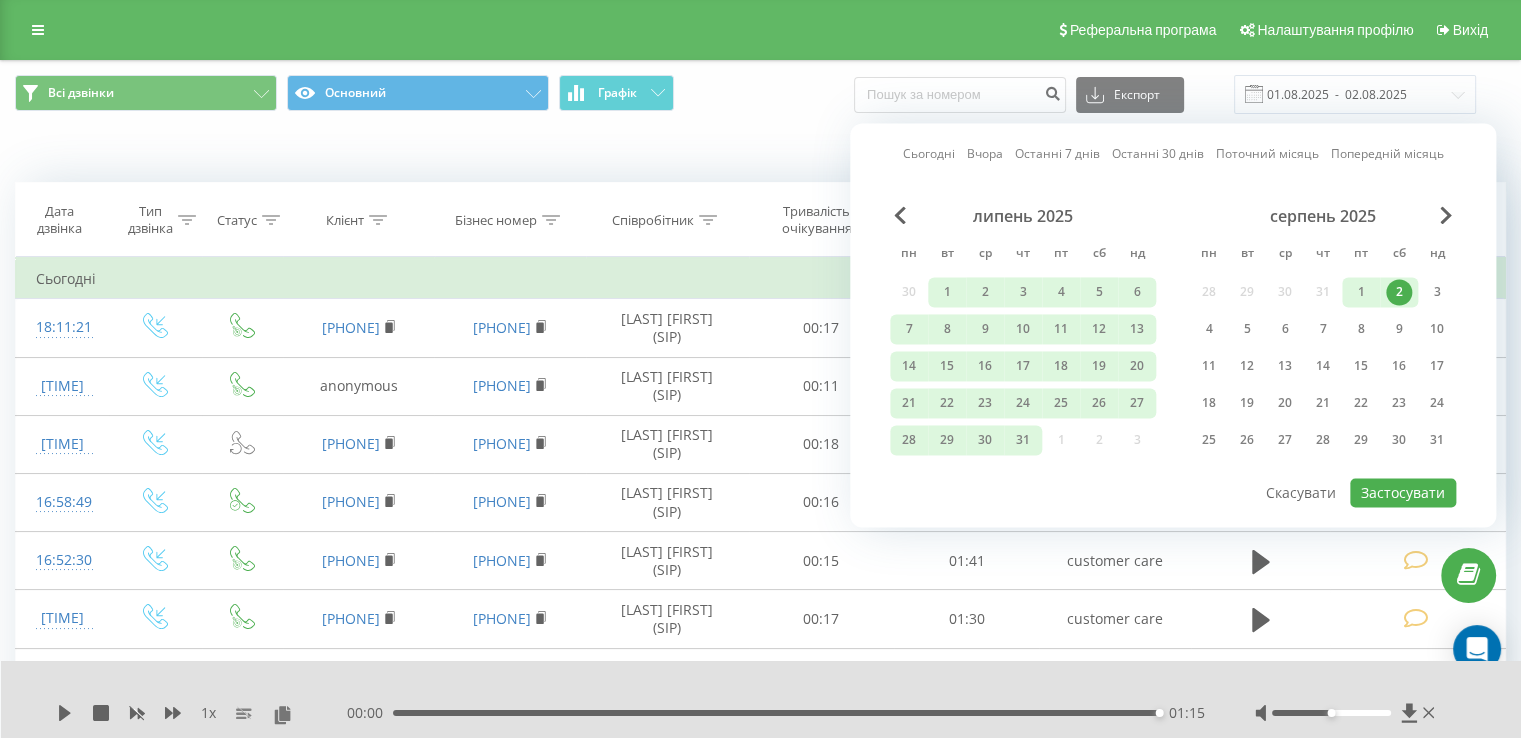 type on "01.05.2025  -  02.08.2025" 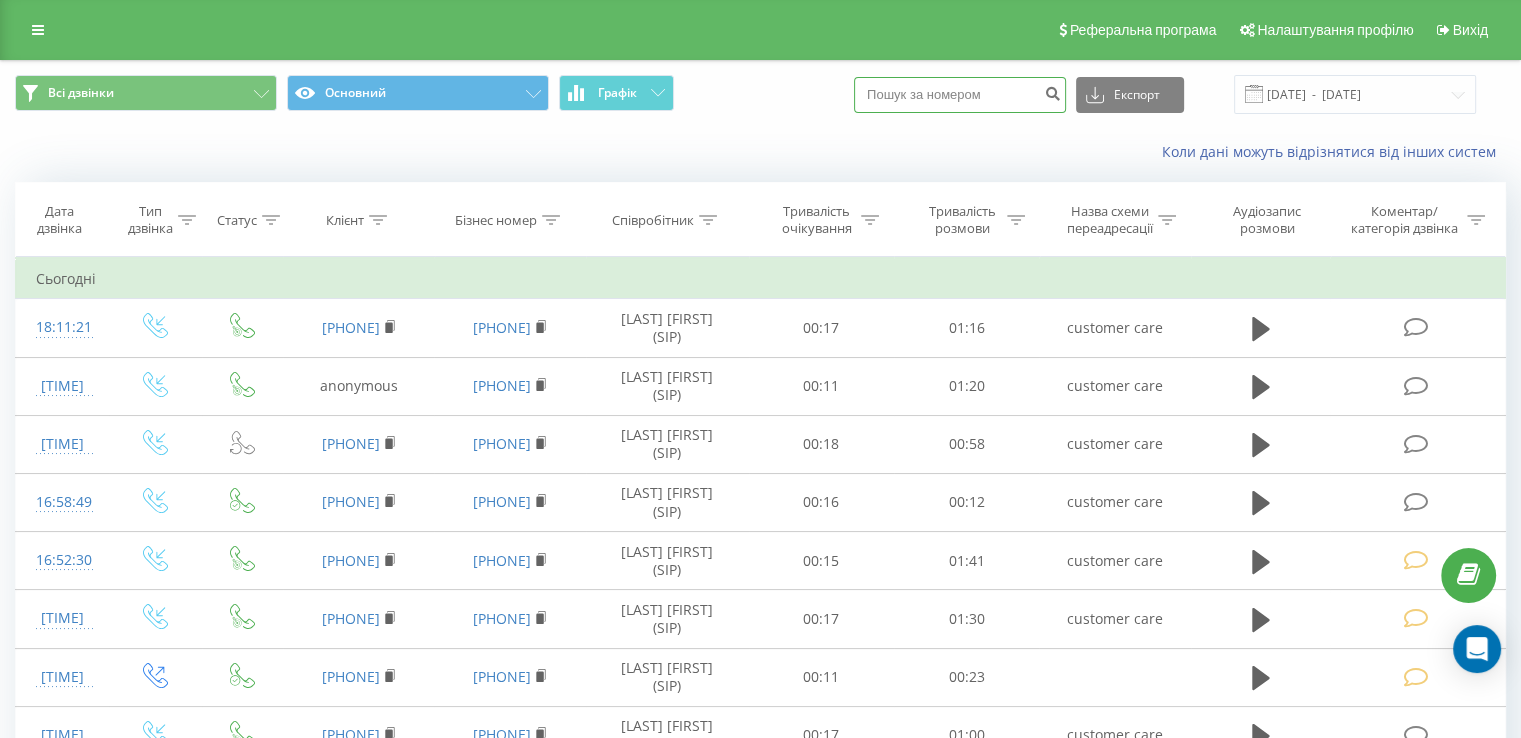 click at bounding box center (960, 95) 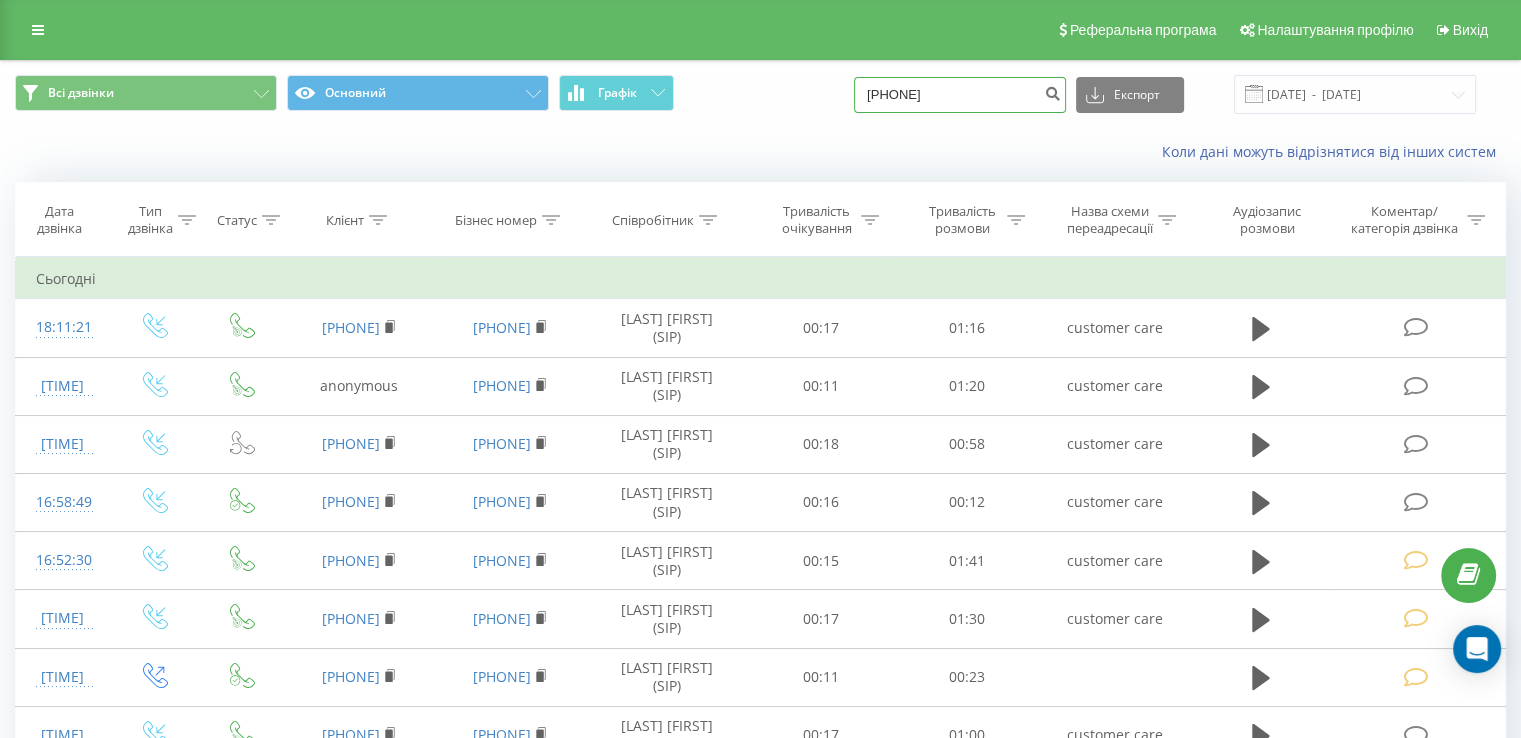 click on "[PHONE]" at bounding box center [960, 95] 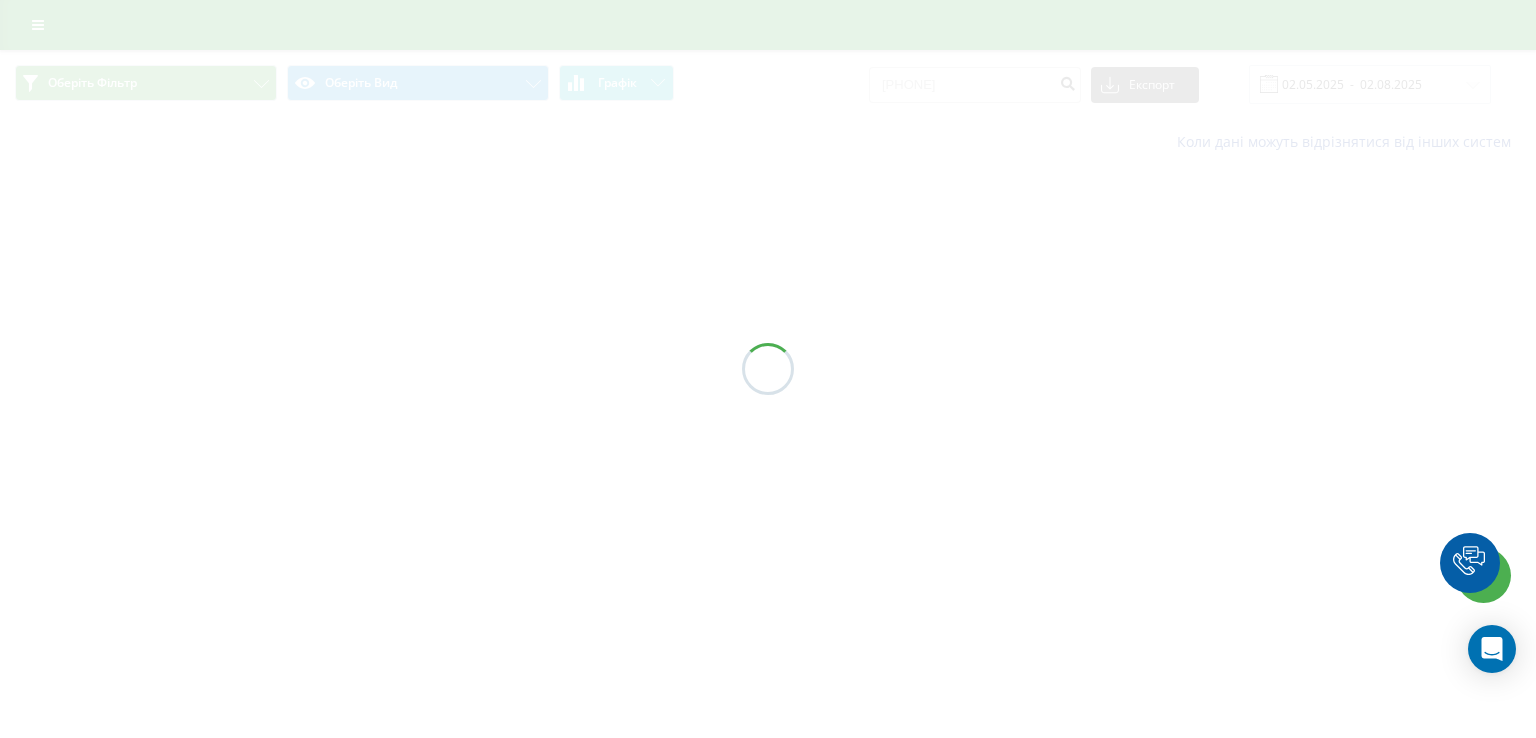 scroll, scrollTop: 0, scrollLeft: 0, axis: both 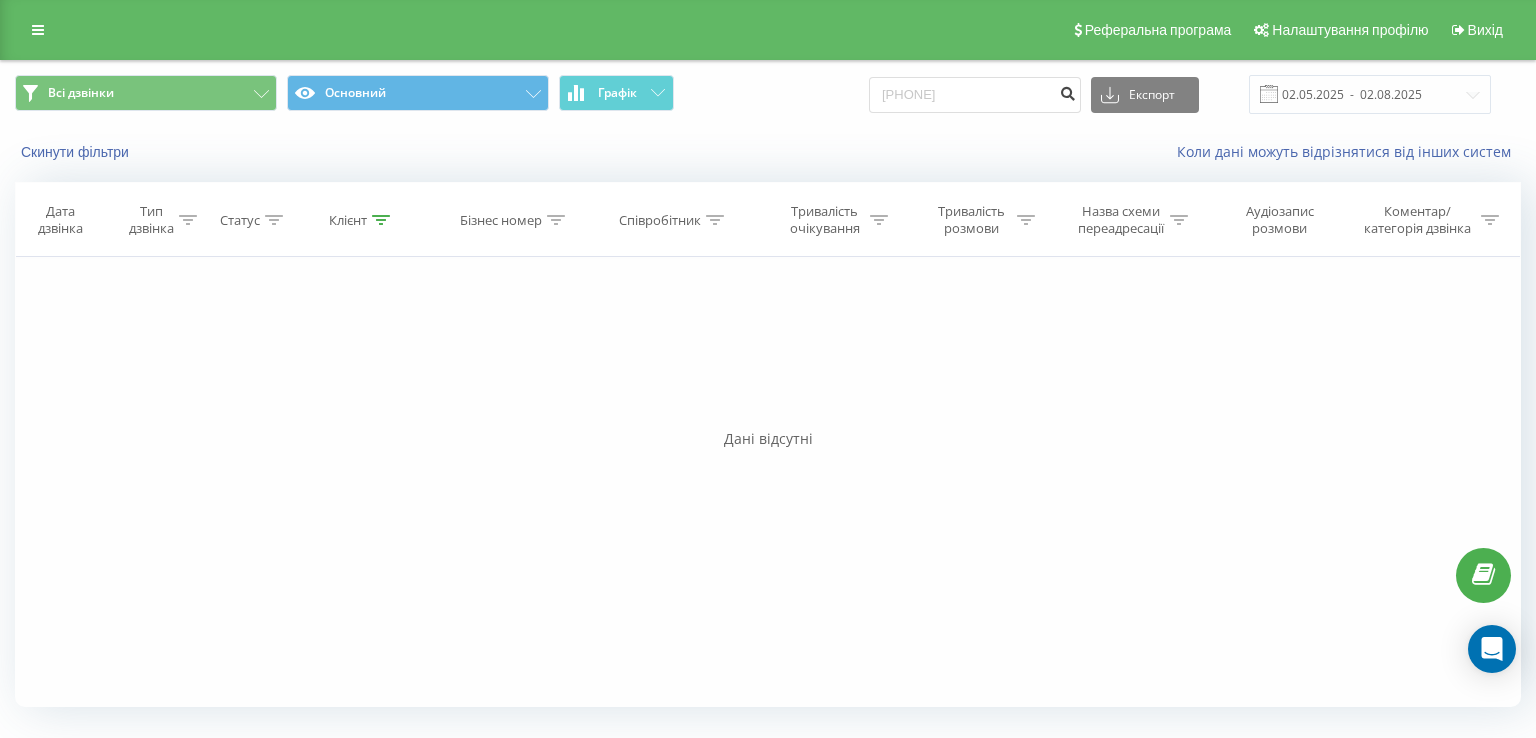 click at bounding box center (1067, 95) 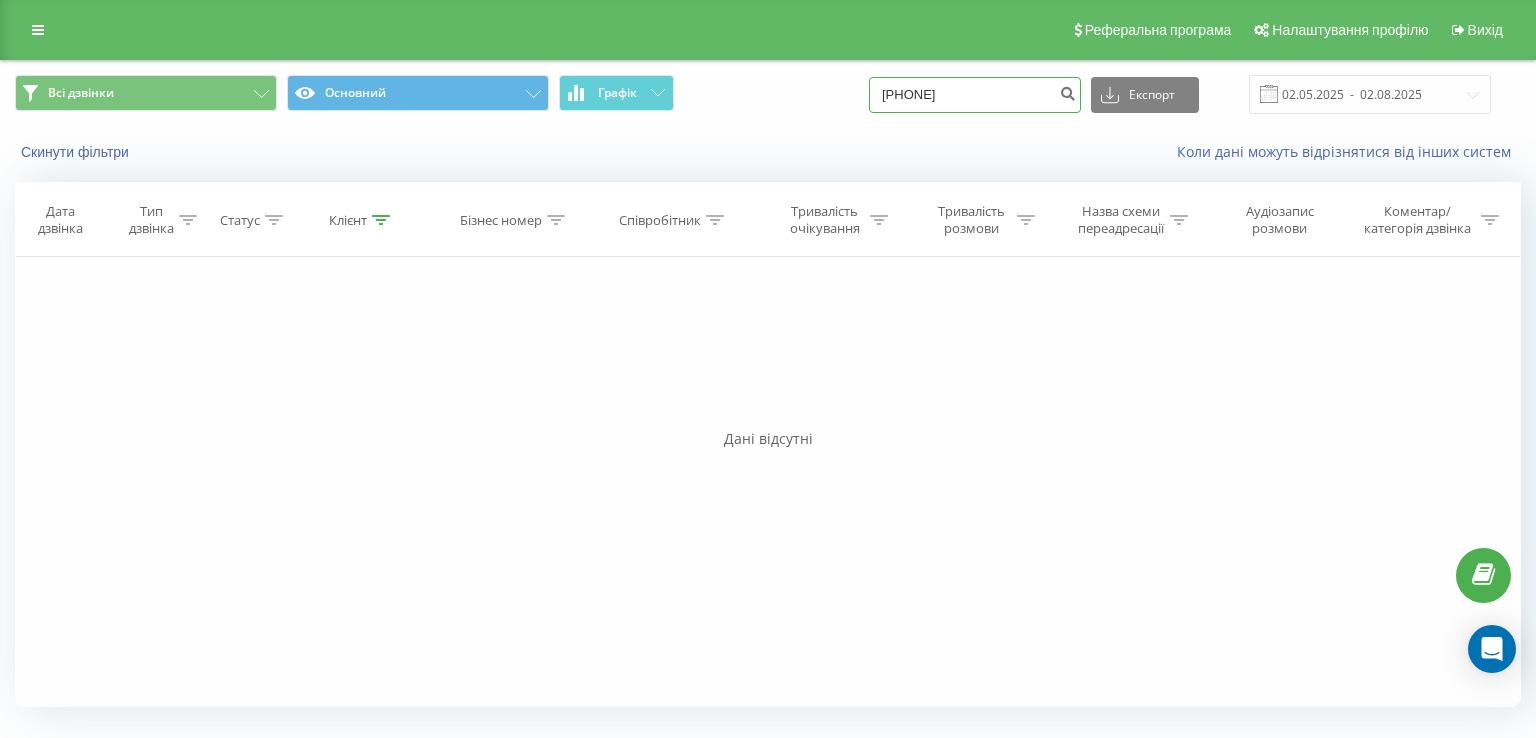 drag, startPoint x: 1045, startPoint y: 99, endPoint x: 816, endPoint y: 109, distance: 229.21823 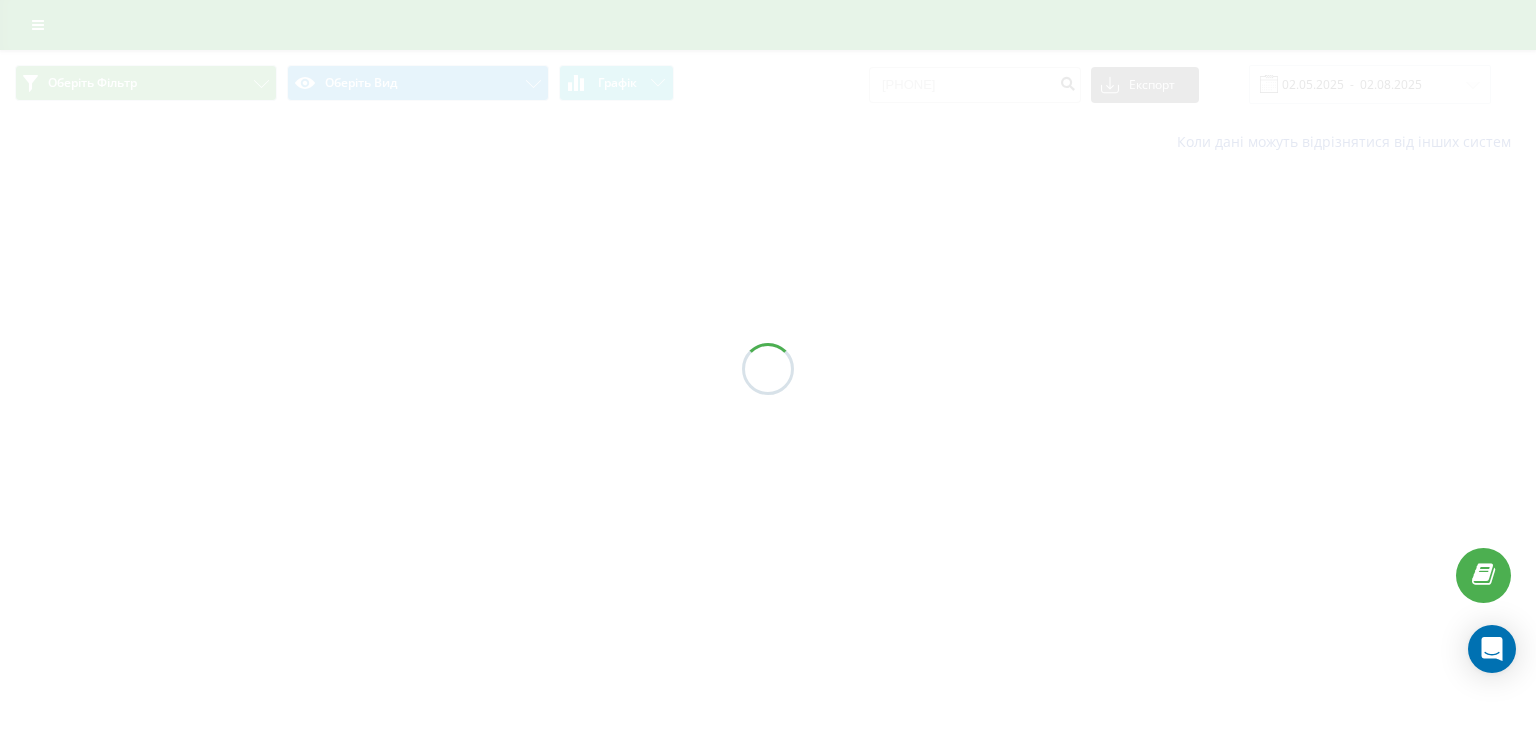 scroll, scrollTop: 0, scrollLeft: 0, axis: both 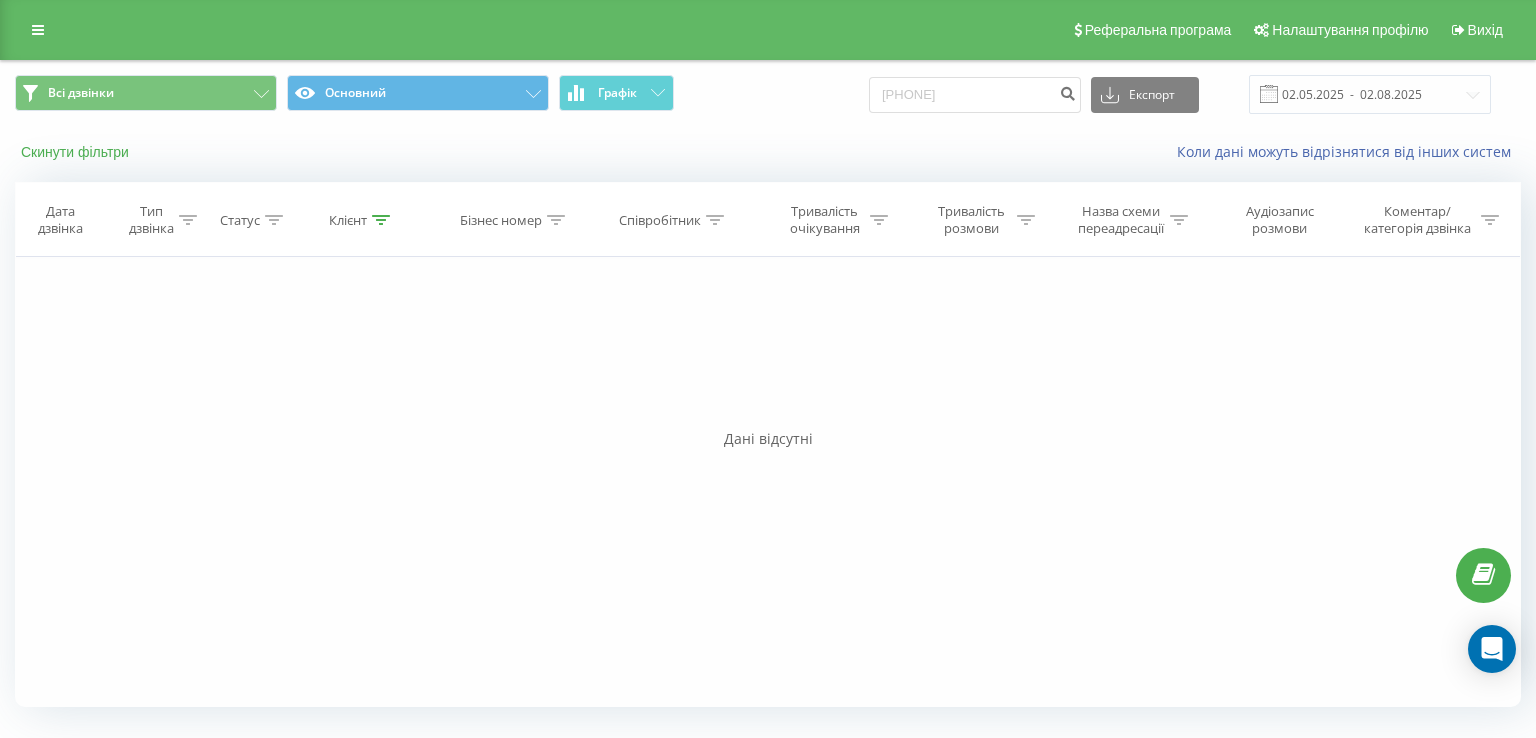 click on "Скинути фільтри" at bounding box center (77, 152) 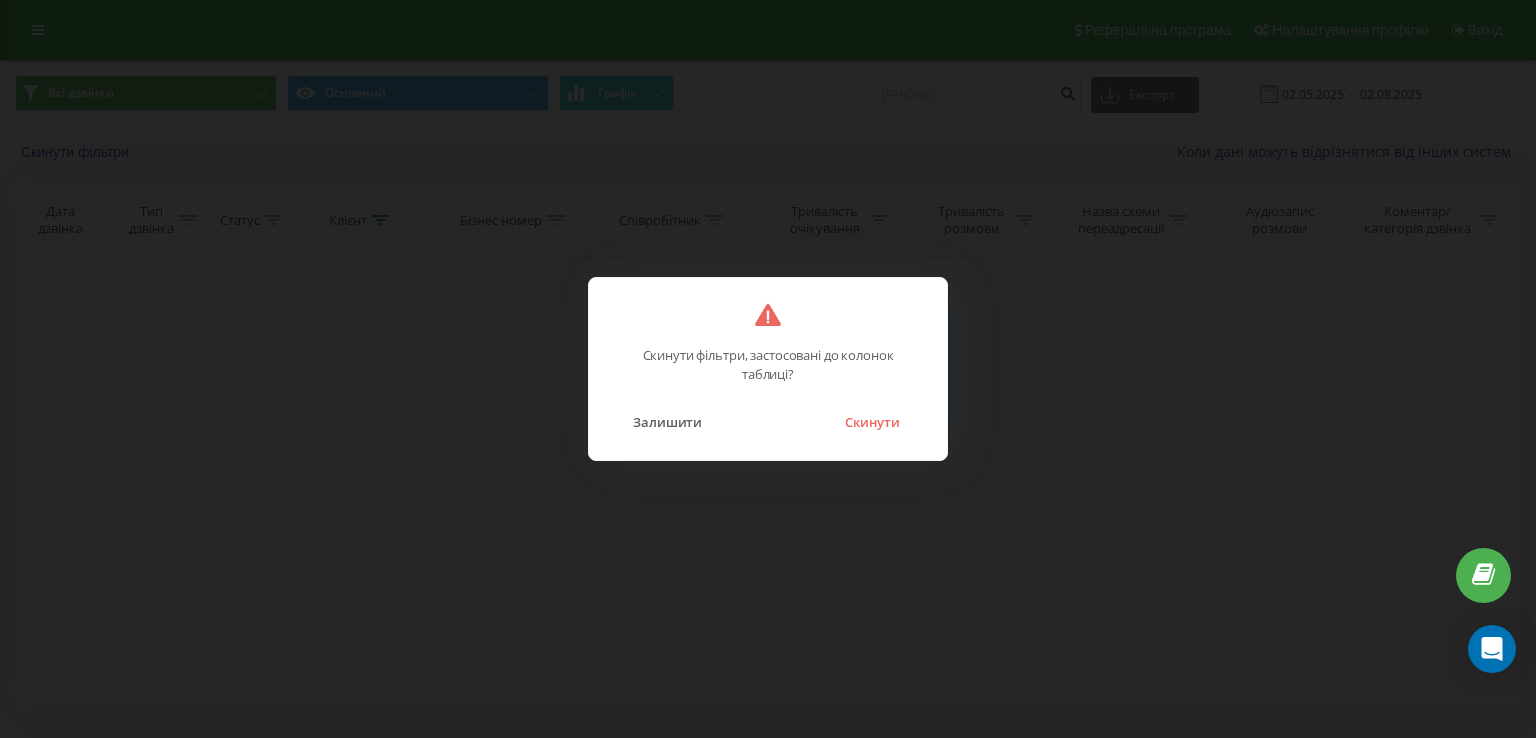 click on "Скинути" at bounding box center [872, 422] 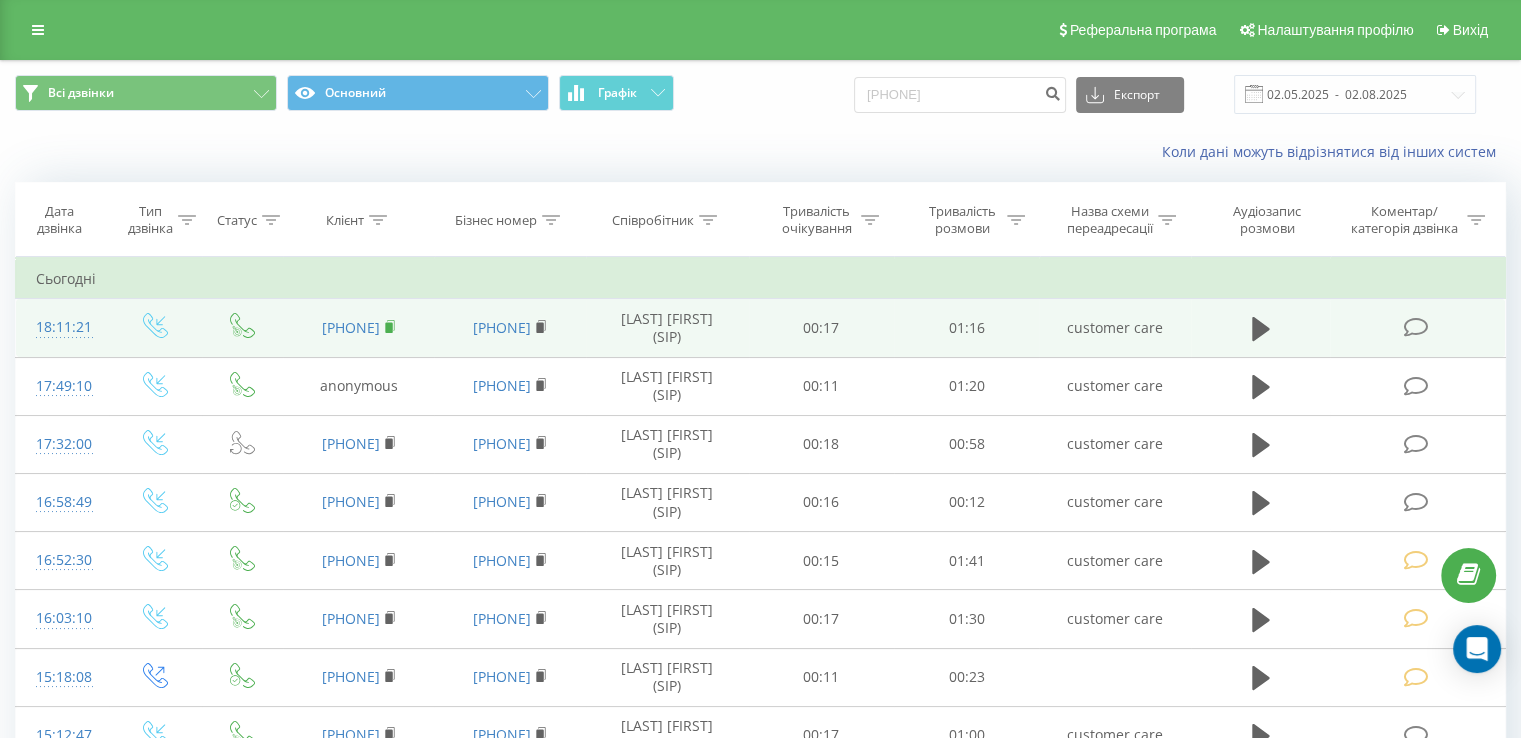 click 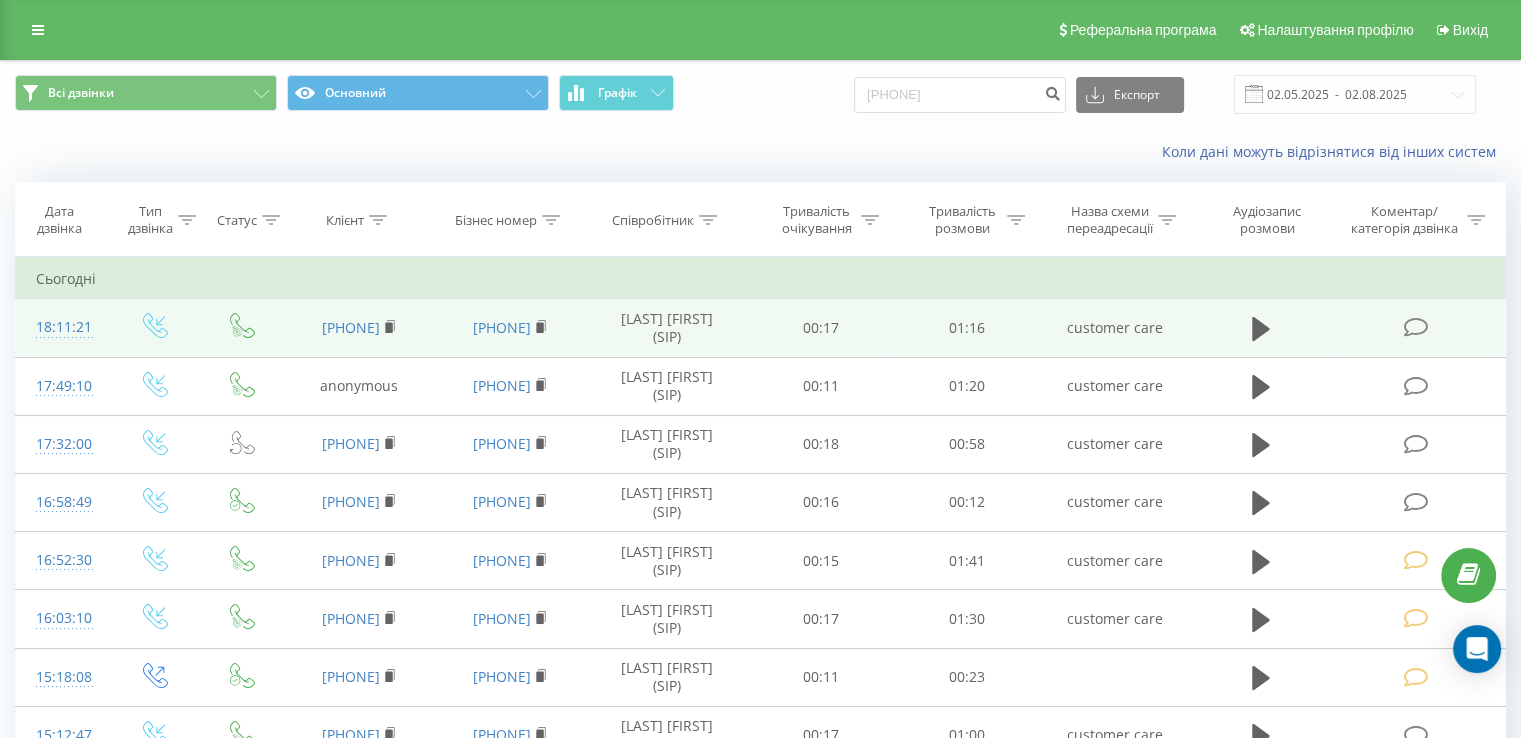 click at bounding box center (1415, 327) 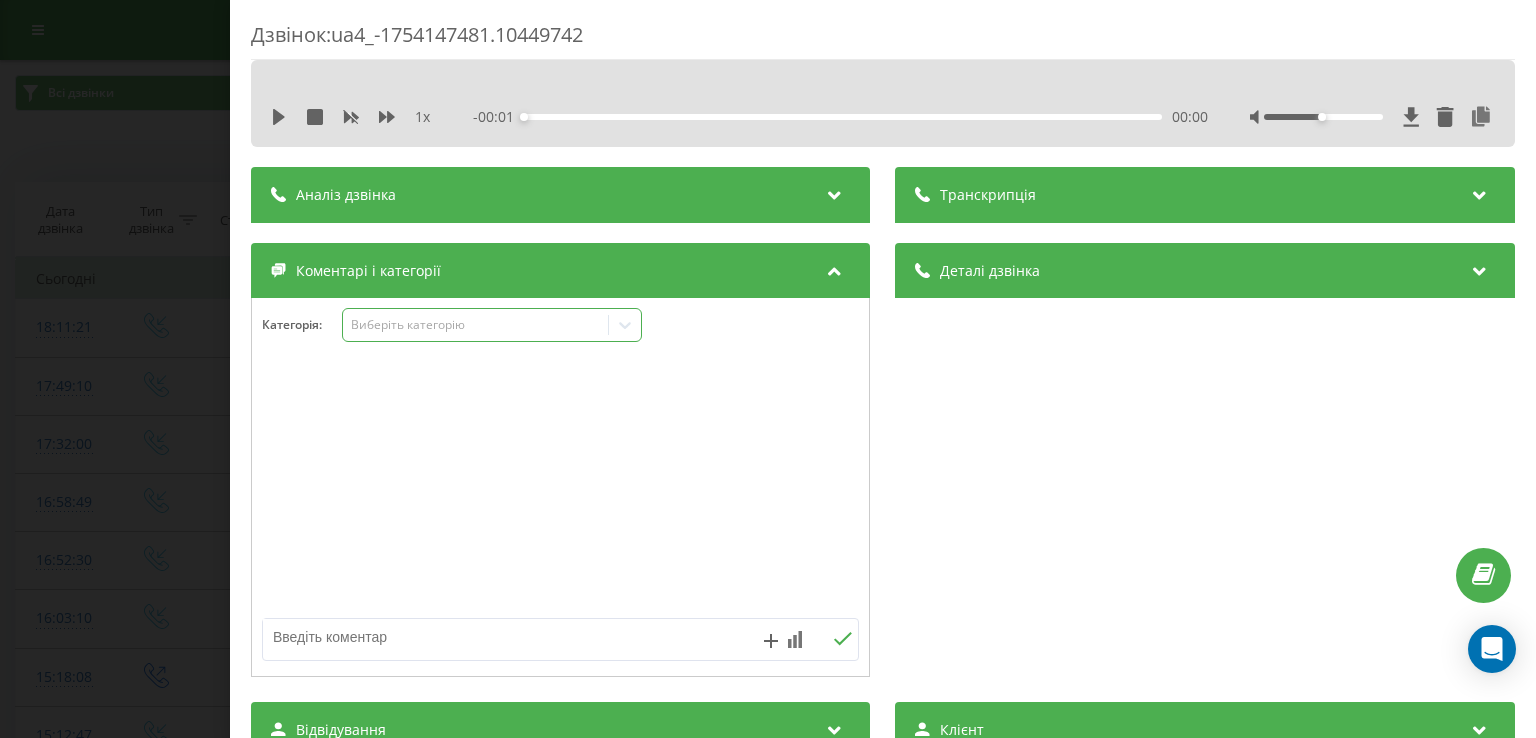click on "Виберіть категорію" at bounding box center [476, 325] 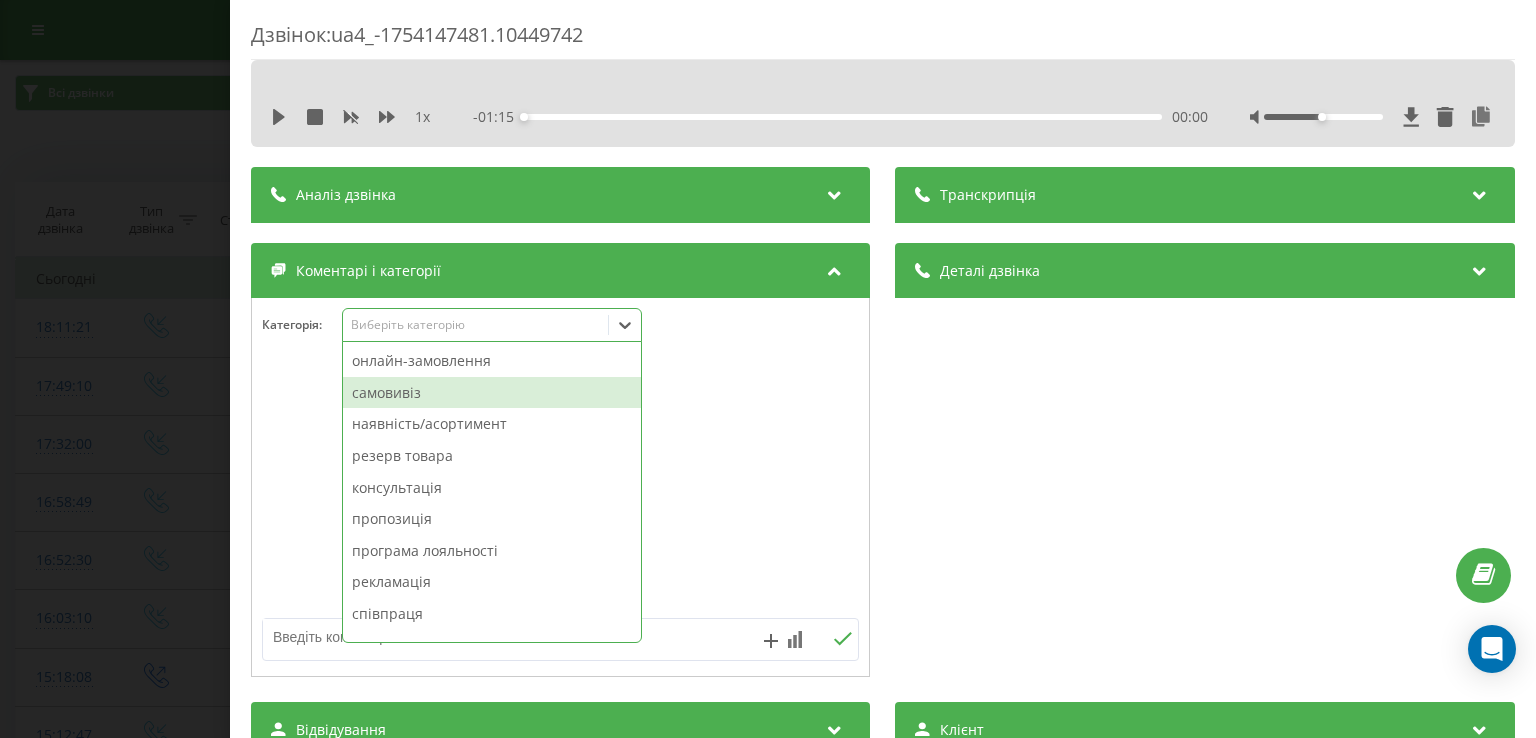 click on "самовивіз" at bounding box center [492, 393] 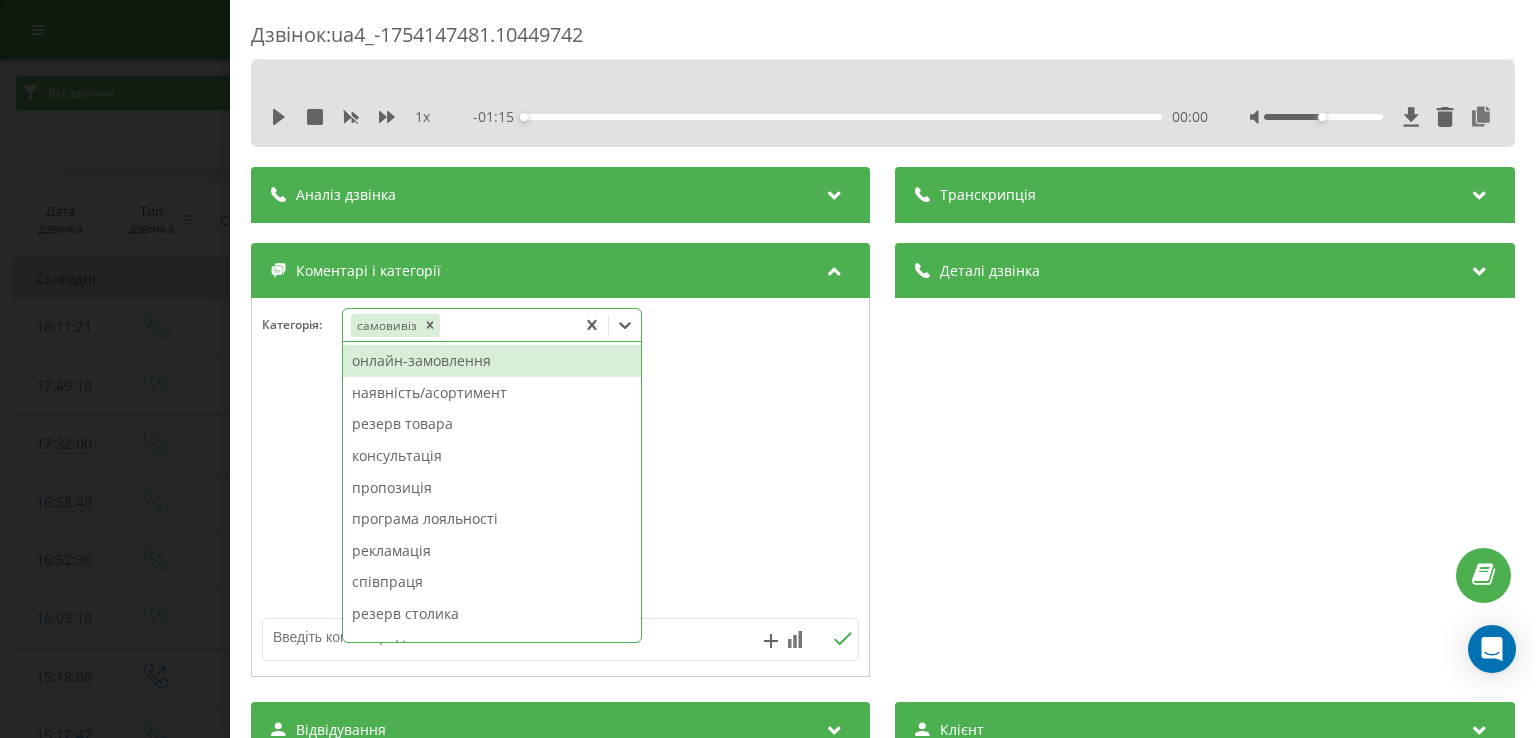 click on "Дзвінок :  ua4_-1754147481.10449742   1 x  - 01:15 00:00   00:00   Транскрипція Для AI-аналізу майбутніх дзвінків  налаштуйте та активуйте профіль на сторінці . Якщо профіль вже є і дзвінок відповідає його умовам, оновіть сторінку через 10 хвилин - AI аналізує поточний дзвінок. Аналіз дзвінка Для AI-аналізу майбутніх дзвінків  налаштуйте та активуйте профіль на сторінці . Якщо профіль вже є і дзвінок відповідає його умовам, оновіть сторінку через 10 хвилин - AI аналізує поточний дзвінок. Деталі дзвінка Загальне Дата дзвінка 2025-08-02 18:11:21 Тип дзвінка Вхідний Статус дзвінка Цільовий 380685303040 :" at bounding box center [768, 369] 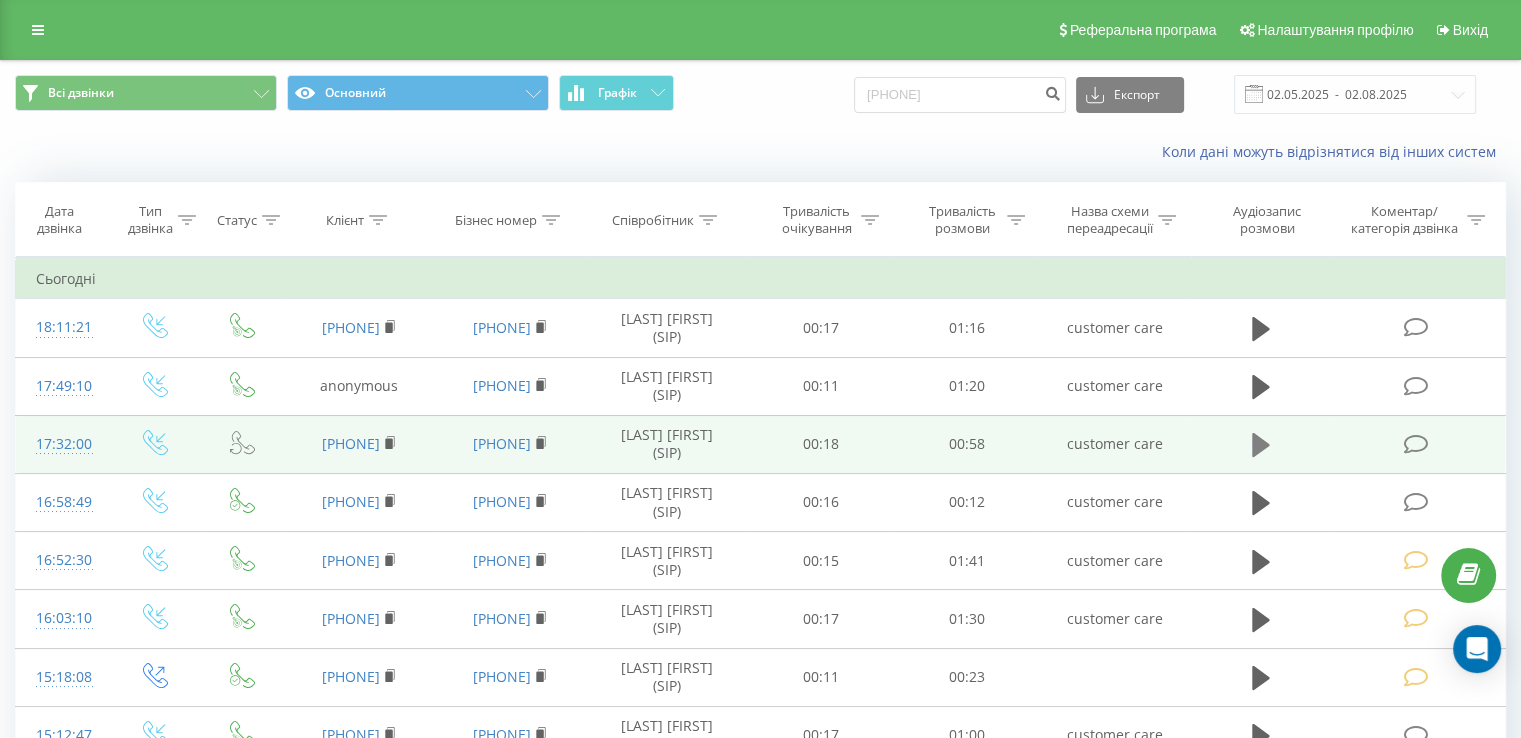 click 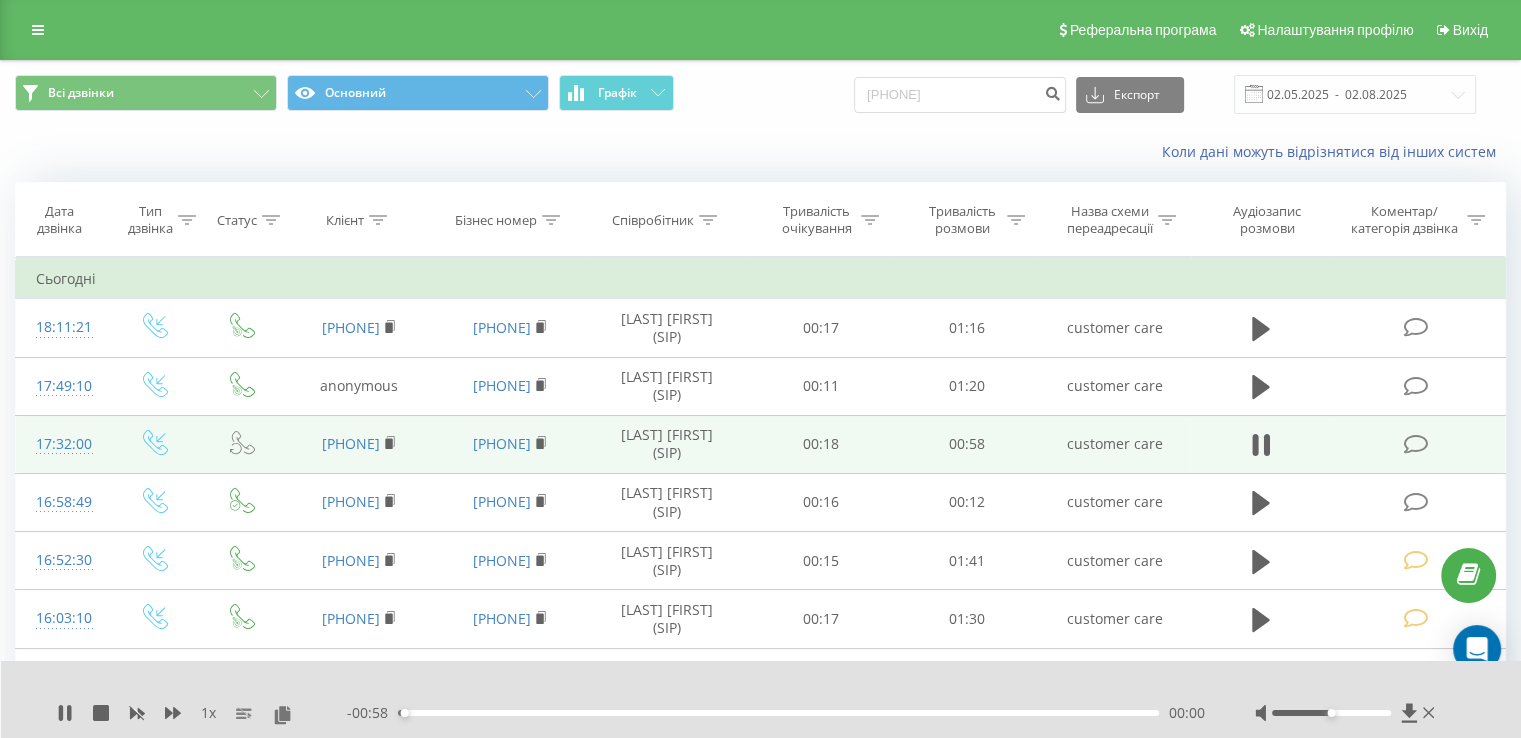 click on "- 00:58 00:00   00:00" at bounding box center (776, 713) 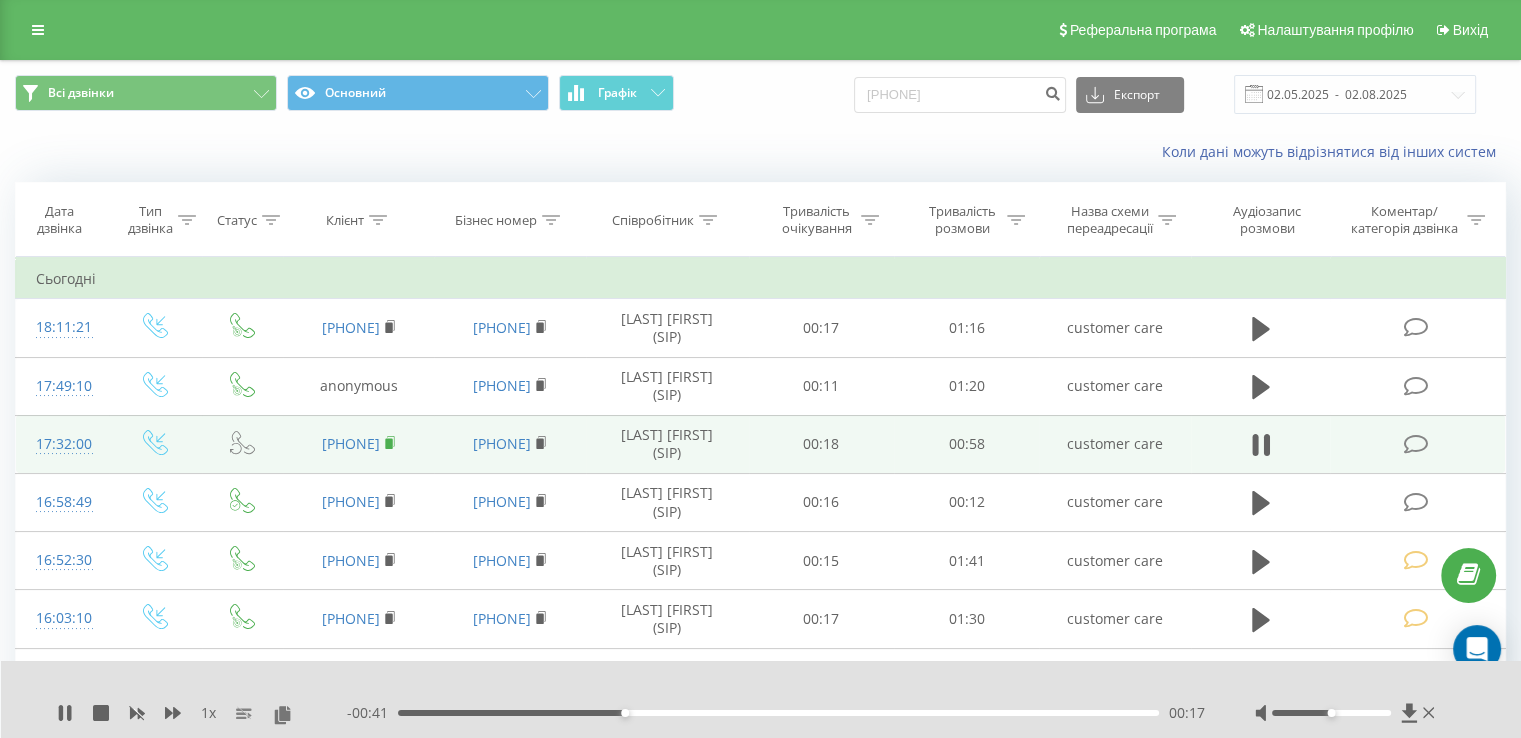 click 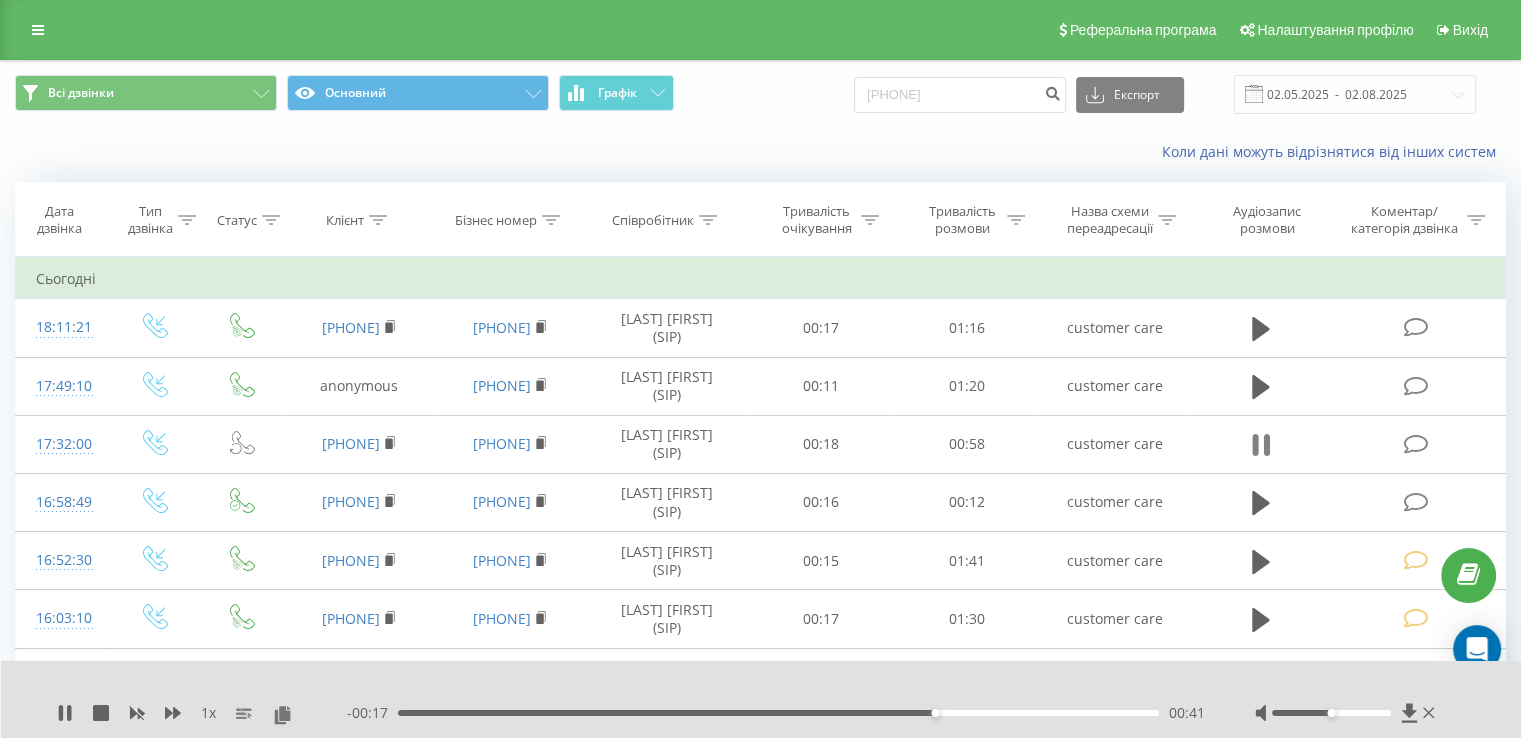 click 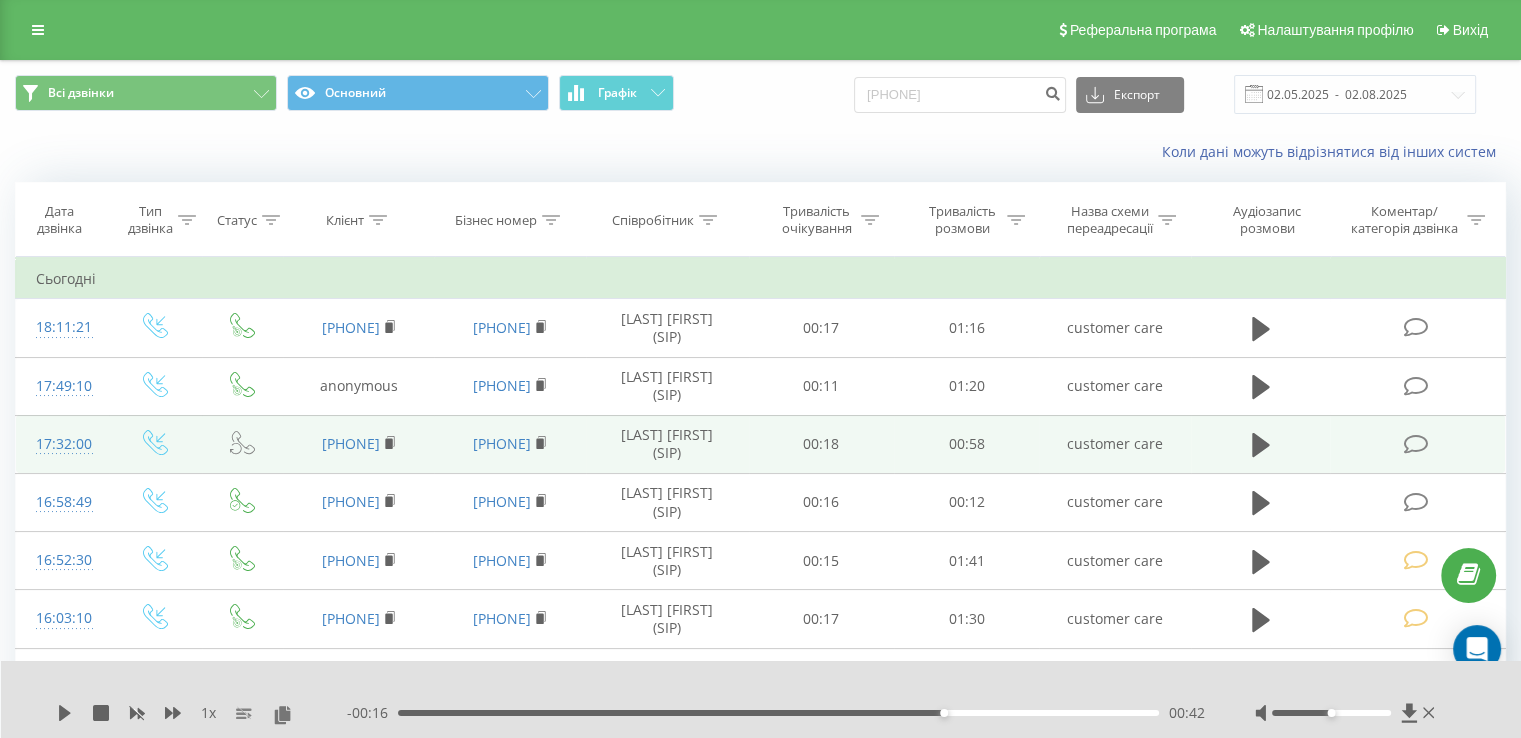 click at bounding box center [1415, 444] 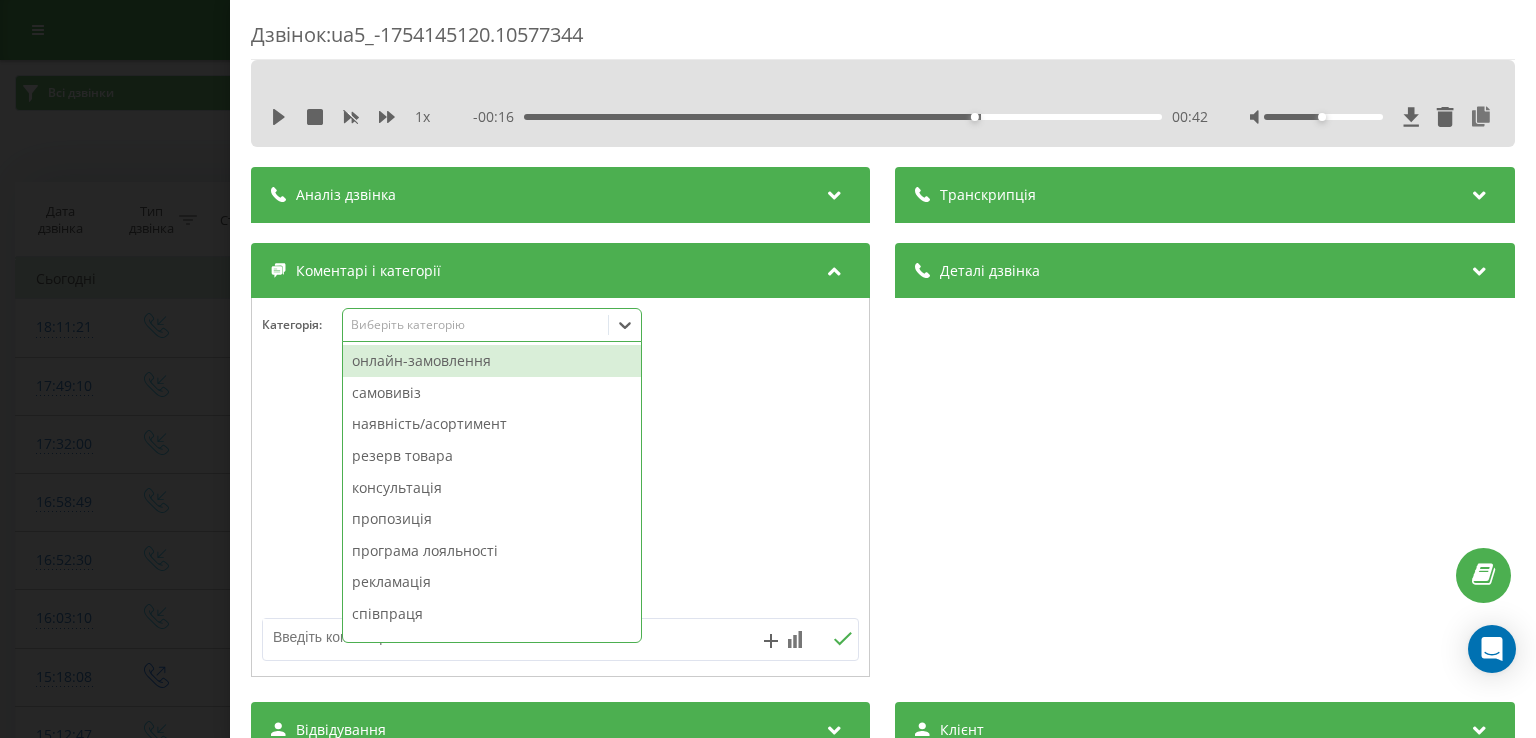 click on "Виберіть категорію" at bounding box center (492, 325) 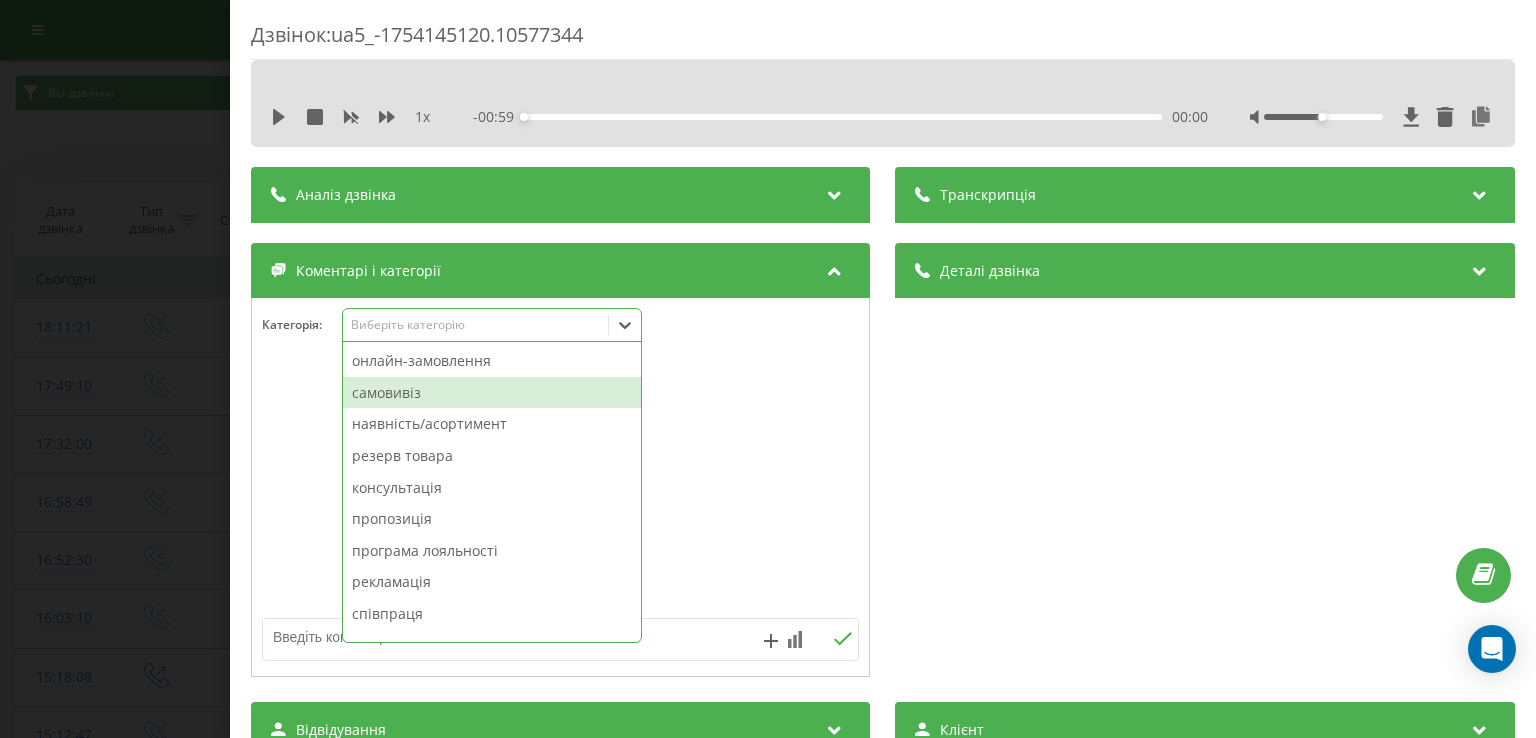 click on "самовивіз" at bounding box center (492, 393) 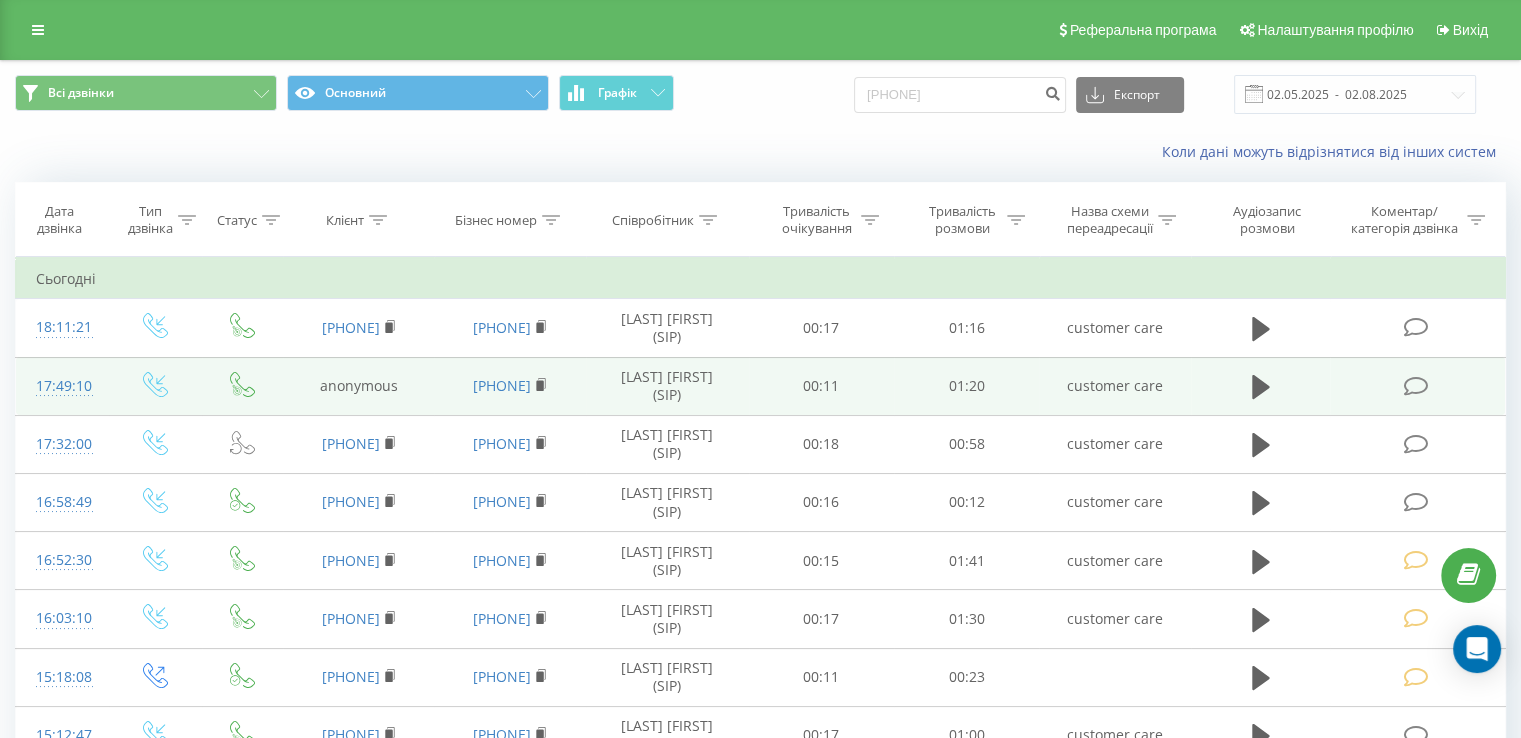 click at bounding box center [1415, 386] 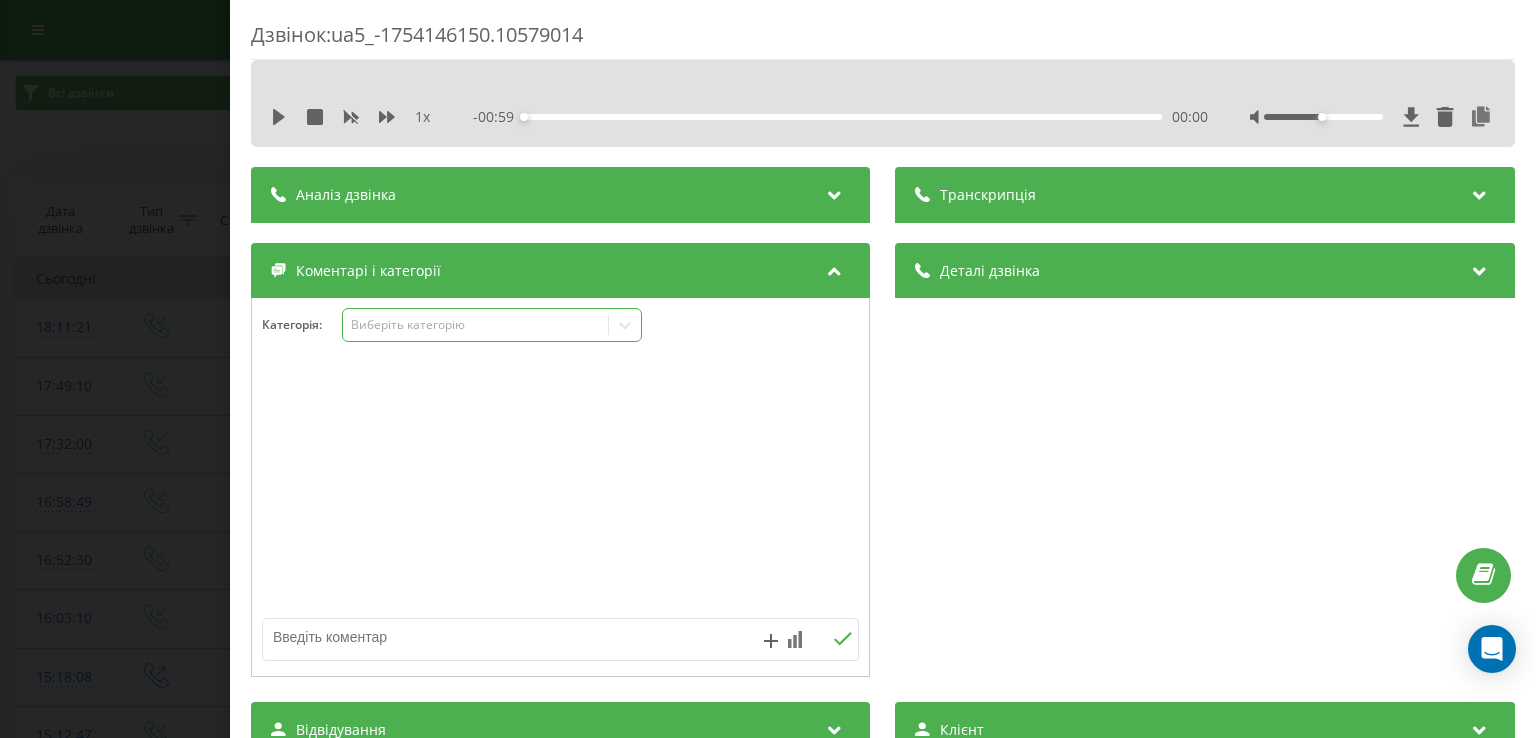 click on "Виберіть категорію" at bounding box center (476, 325) 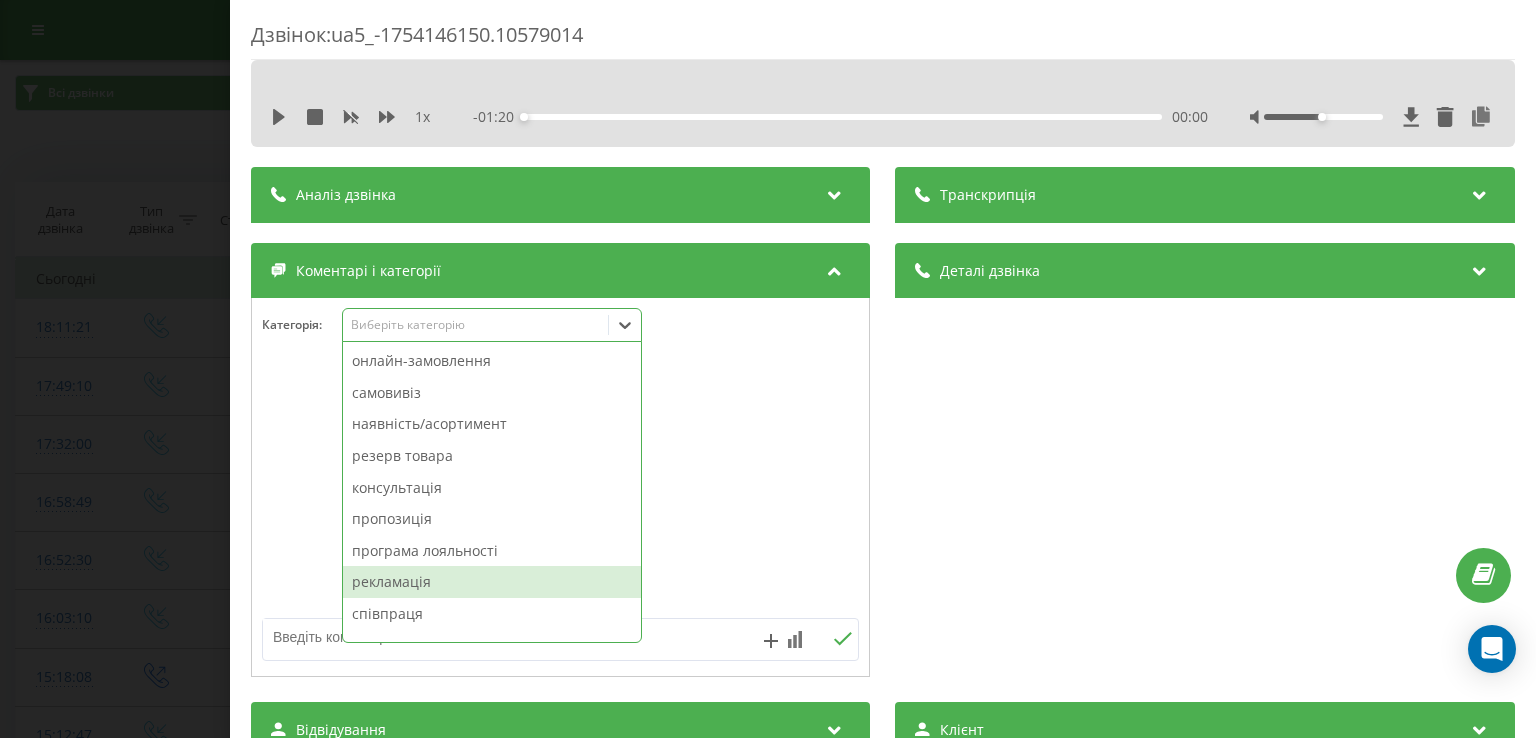 click on "рекламація" at bounding box center (492, 582) 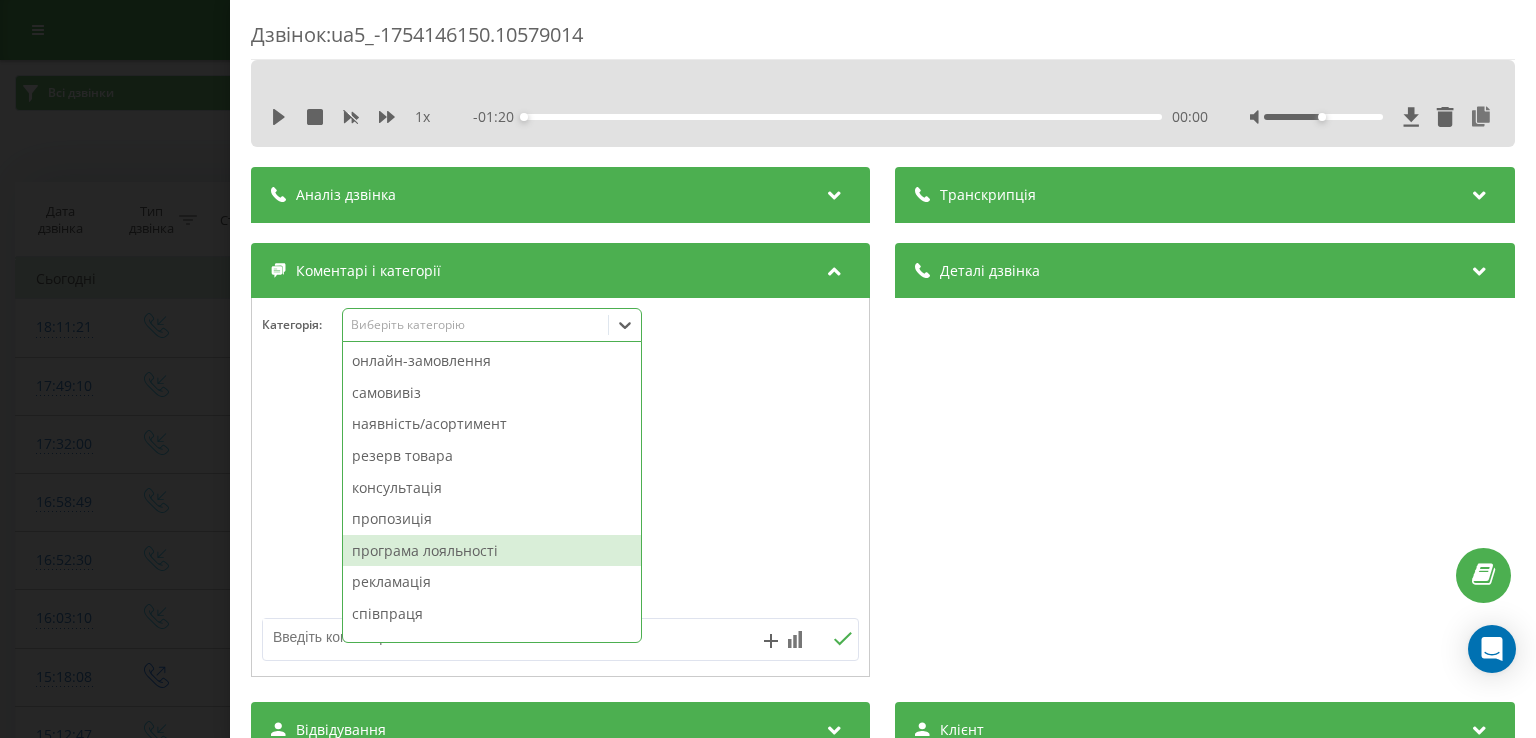 click on "Дзвінок :  ua5_-1754146150.10579014   1 x  - 01:20 00:00   00:00   Транскрипція Для AI-аналізу майбутніх дзвінків  налаштуйте та активуйте профіль на сторінці . Якщо профіль вже є і дзвінок відповідає його умовам, оновіть сторінку через 10 хвилин - AI аналізує поточний дзвінок. Аналіз дзвінка Для AI-аналізу майбутніх дзвінків  налаштуйте та активуйте профіль на сторінці . Якщо профіль вже є і дзвінок відповідає його умовам, оновіть сторінку через 10 хвилин - AI аналізує поточний дзвінок. Деталі дзвінка Загальне Дата дзвінка 2025-08-02 17:49:10 Тип дзвінка Вхідний Статус дзвінка Цільовий anonymous n/a" at bounding box center [768, 369] 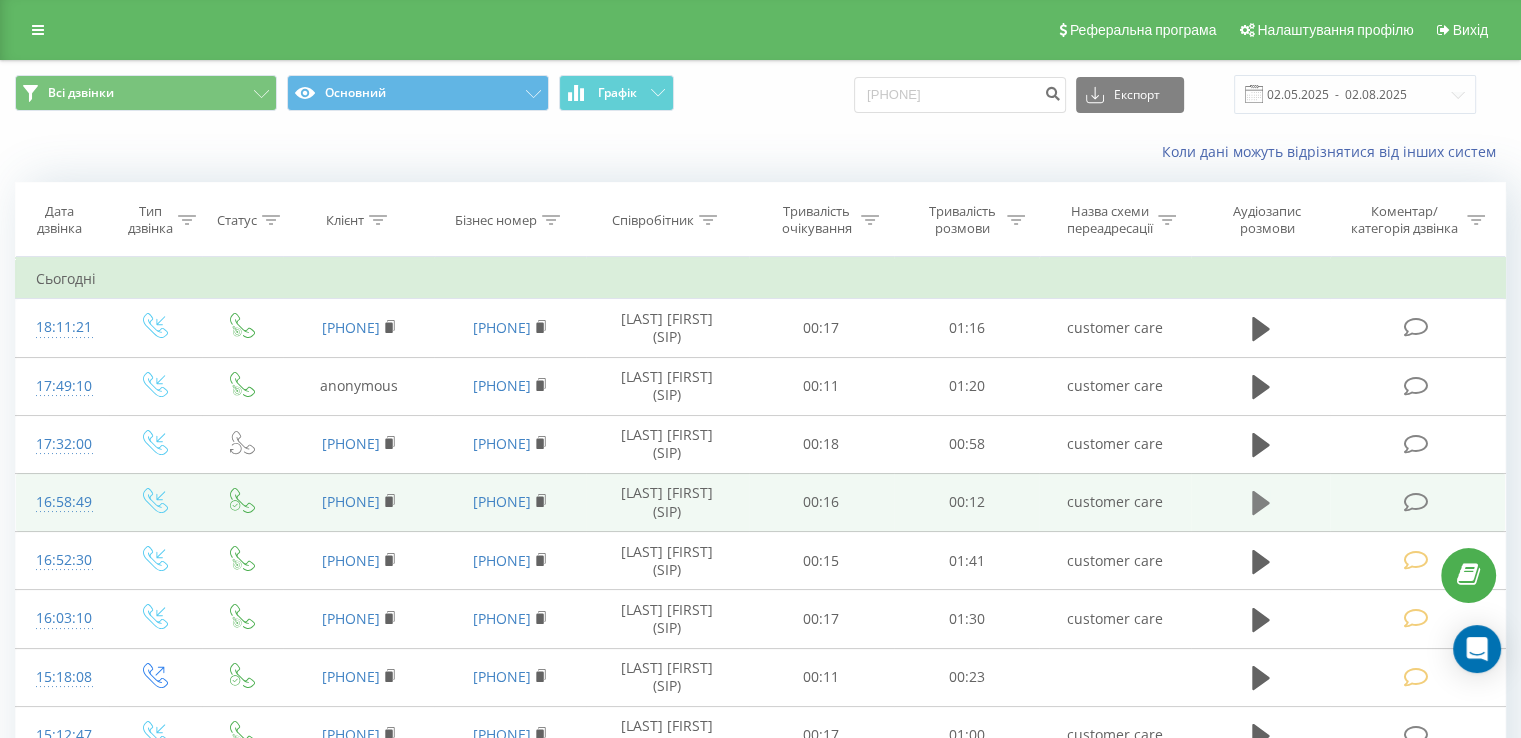 click 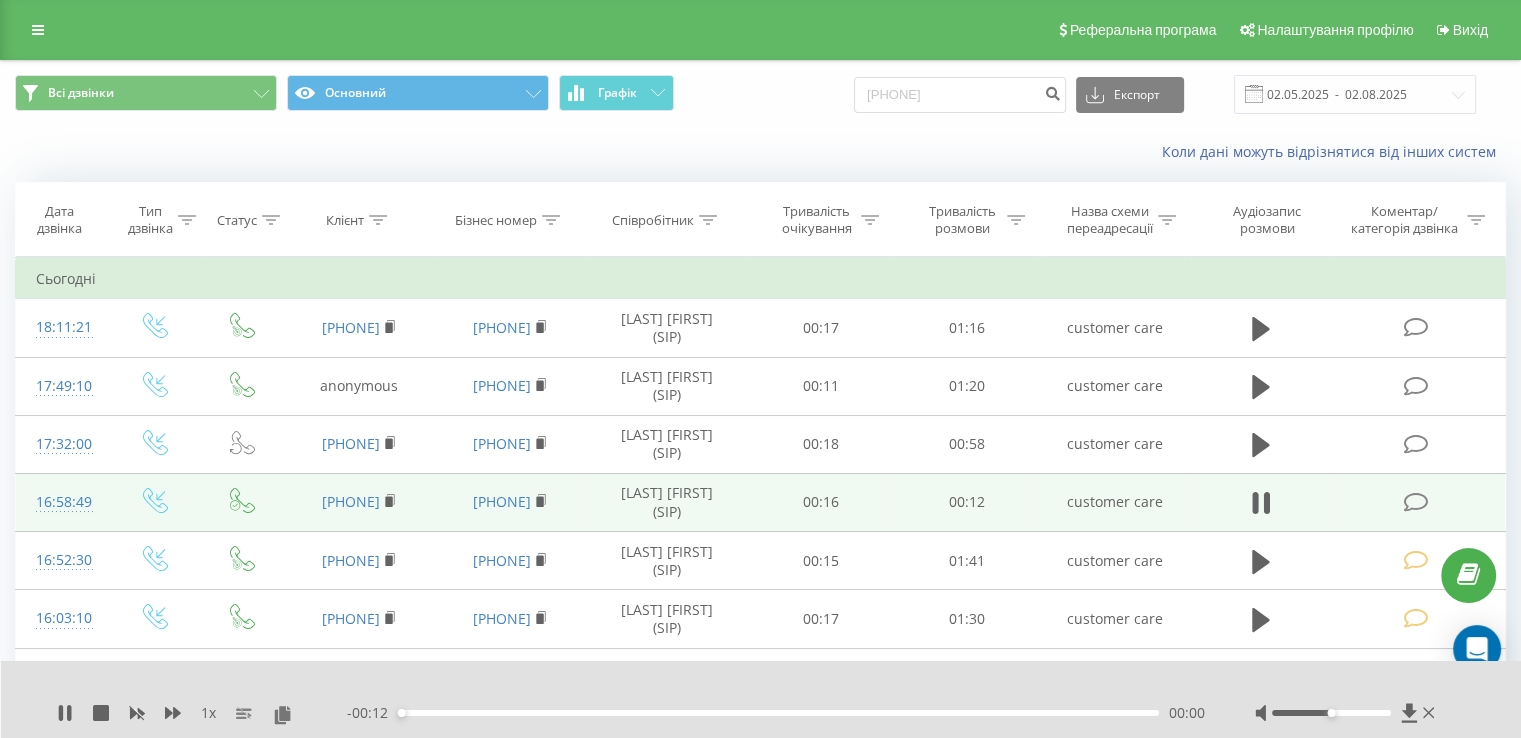 click on "- 00:12 00:00   00:00" at bounding box center [776, 713] 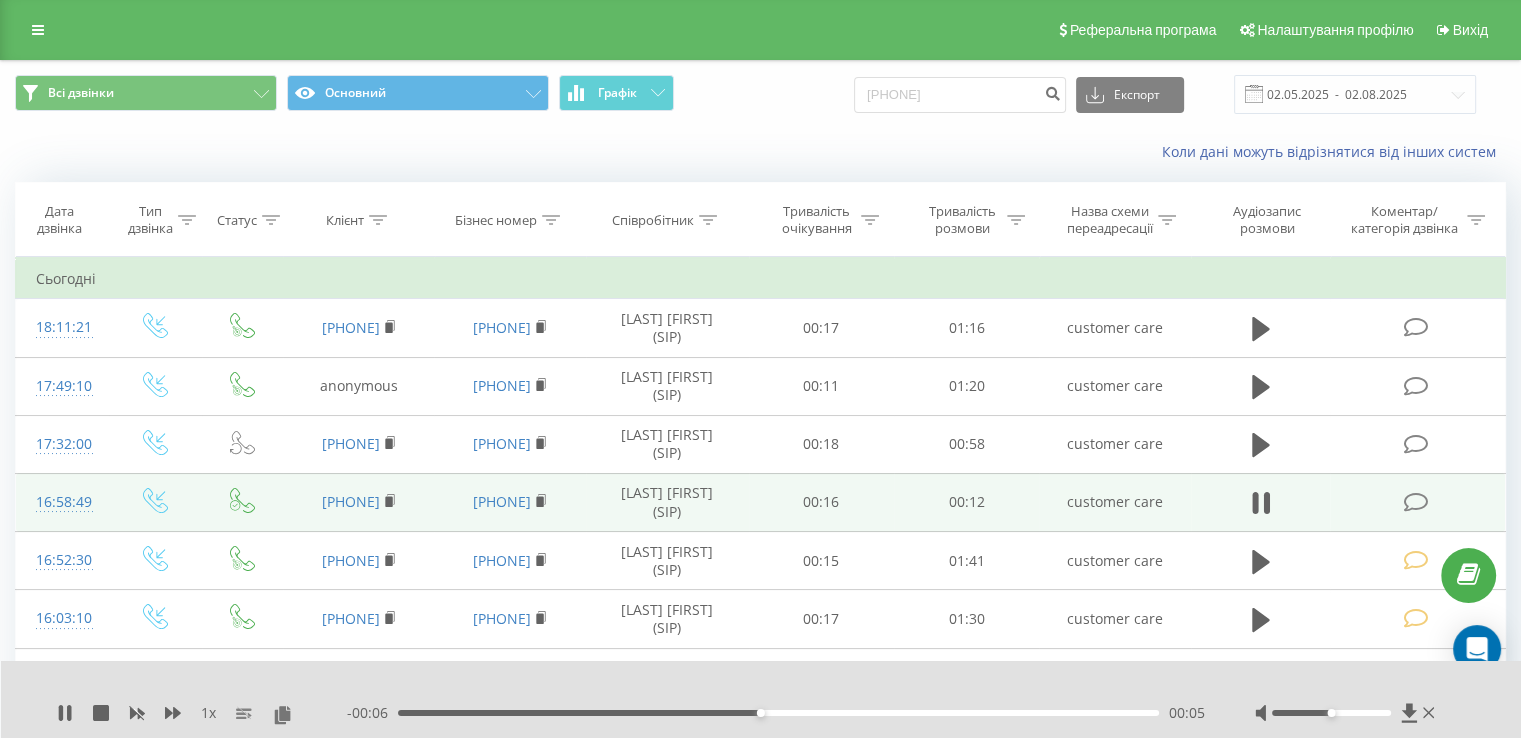 click on "00:05" at bounding box center [778, 713] 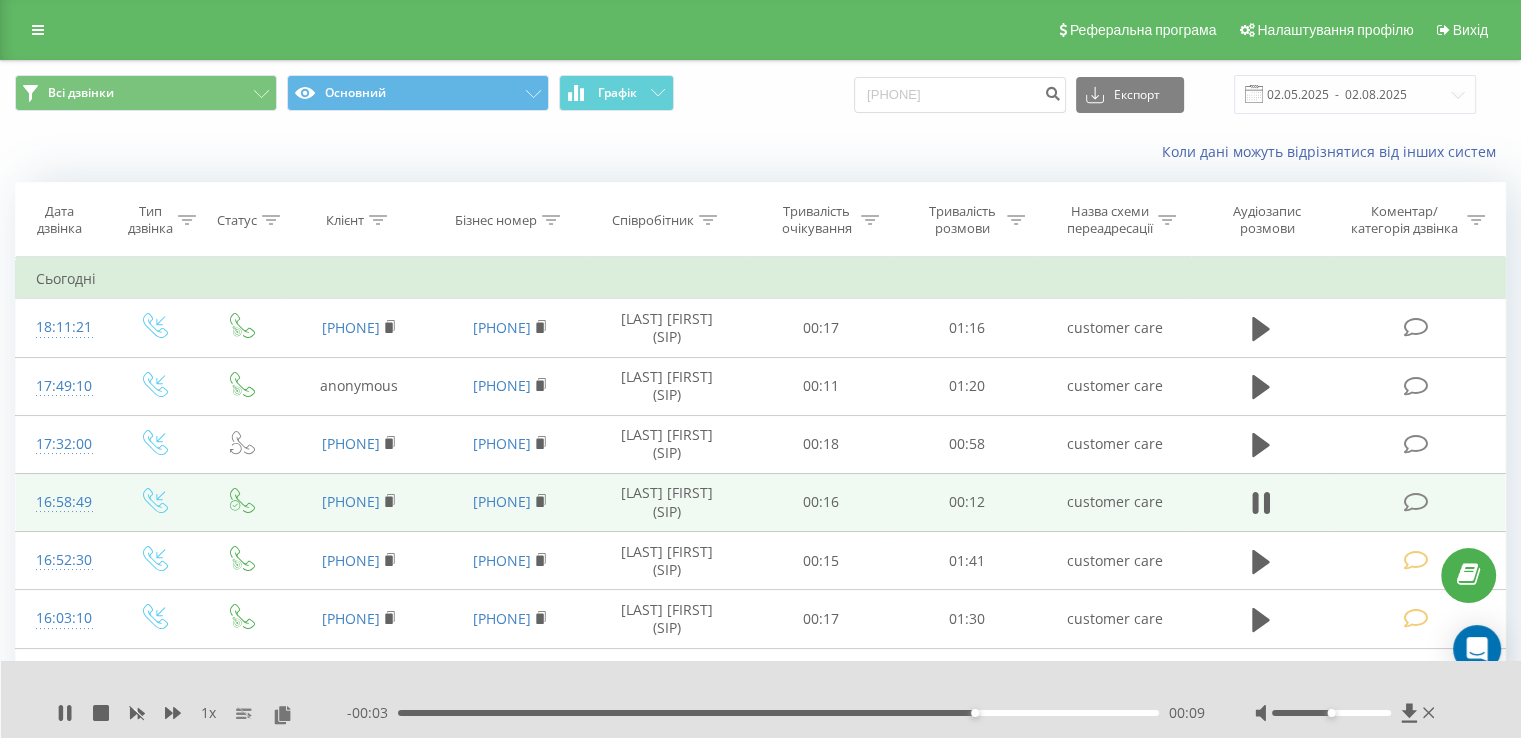 click on "00:09" at bounding box center [778, 713] 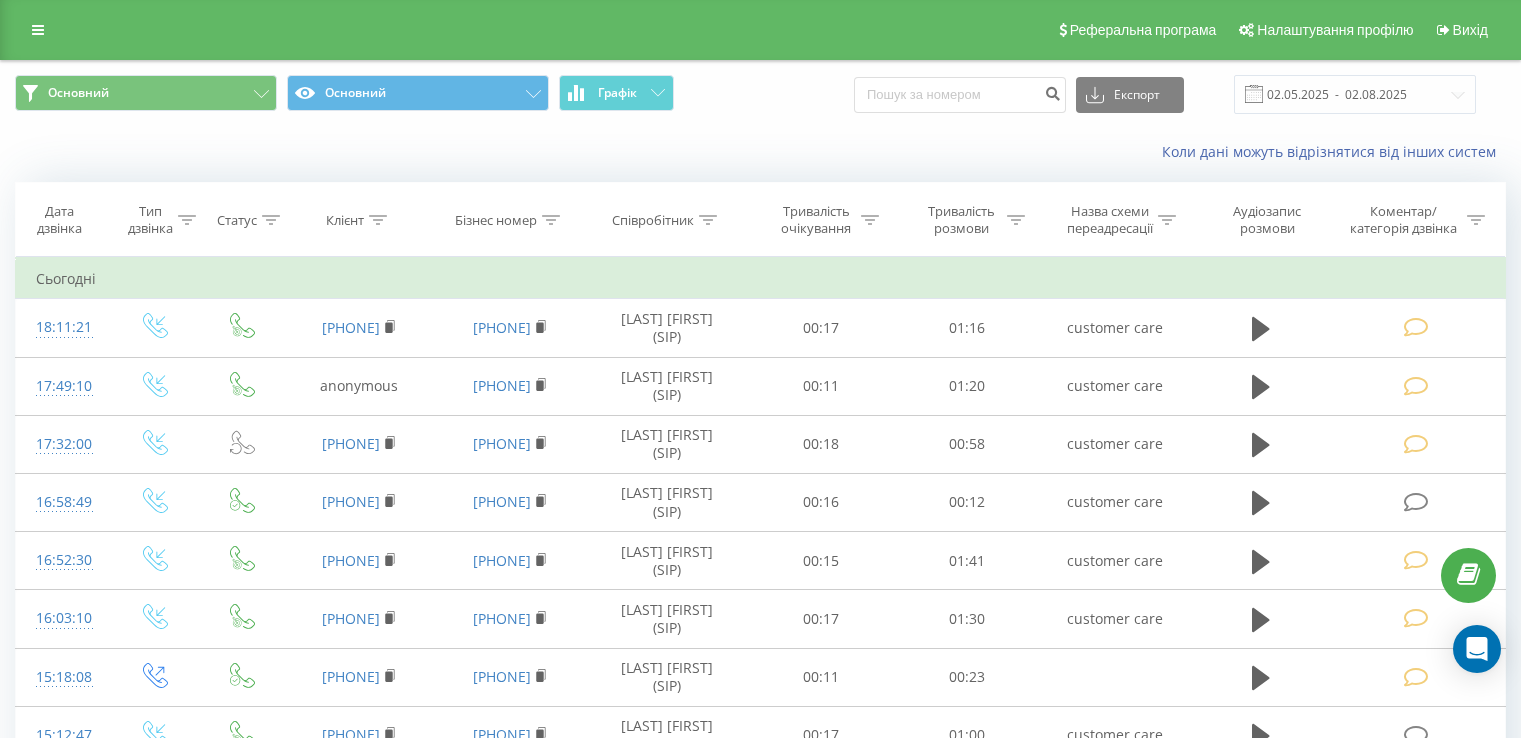 scroll, scrollTop: 0, scrollLeft: 0, axis: both 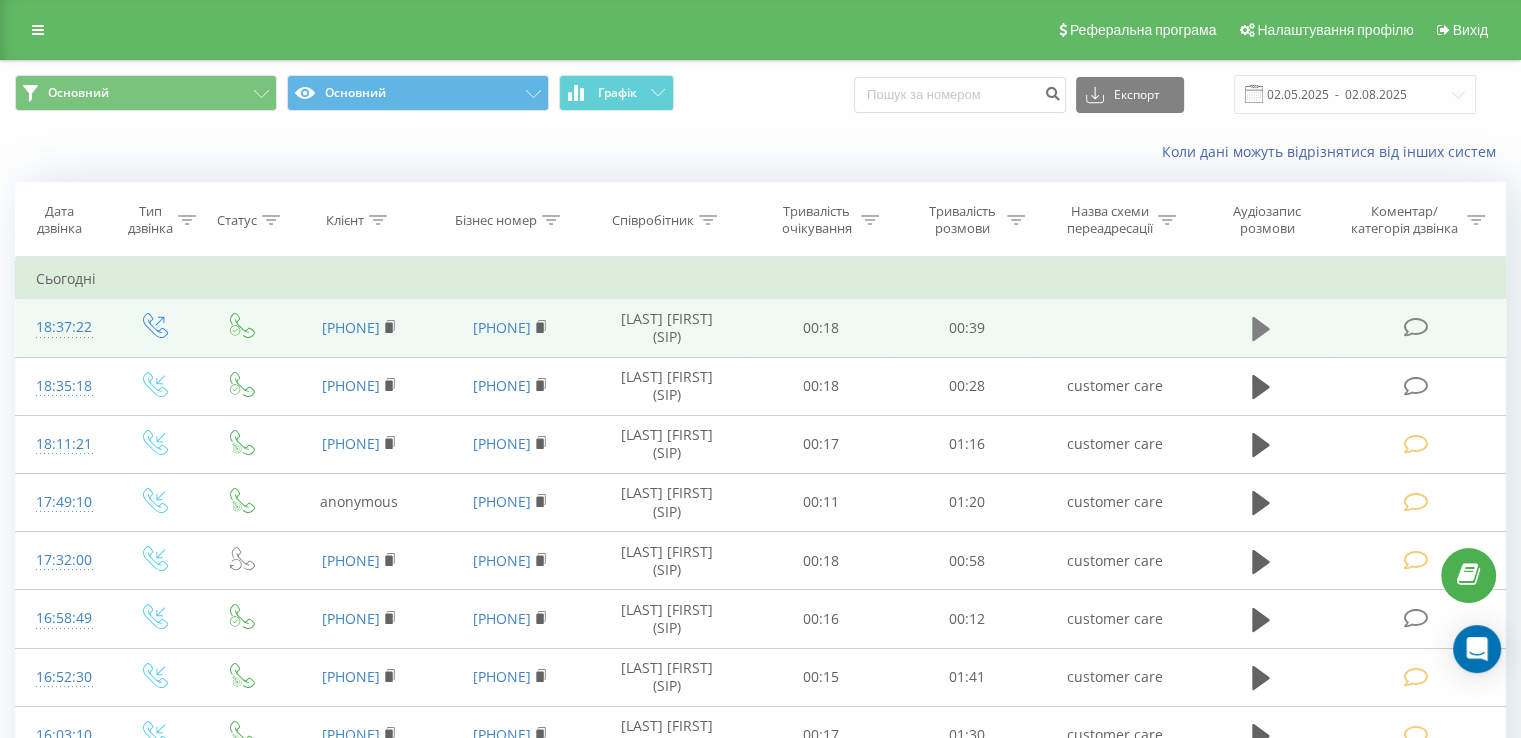 click at bounding box center [1261, 329] 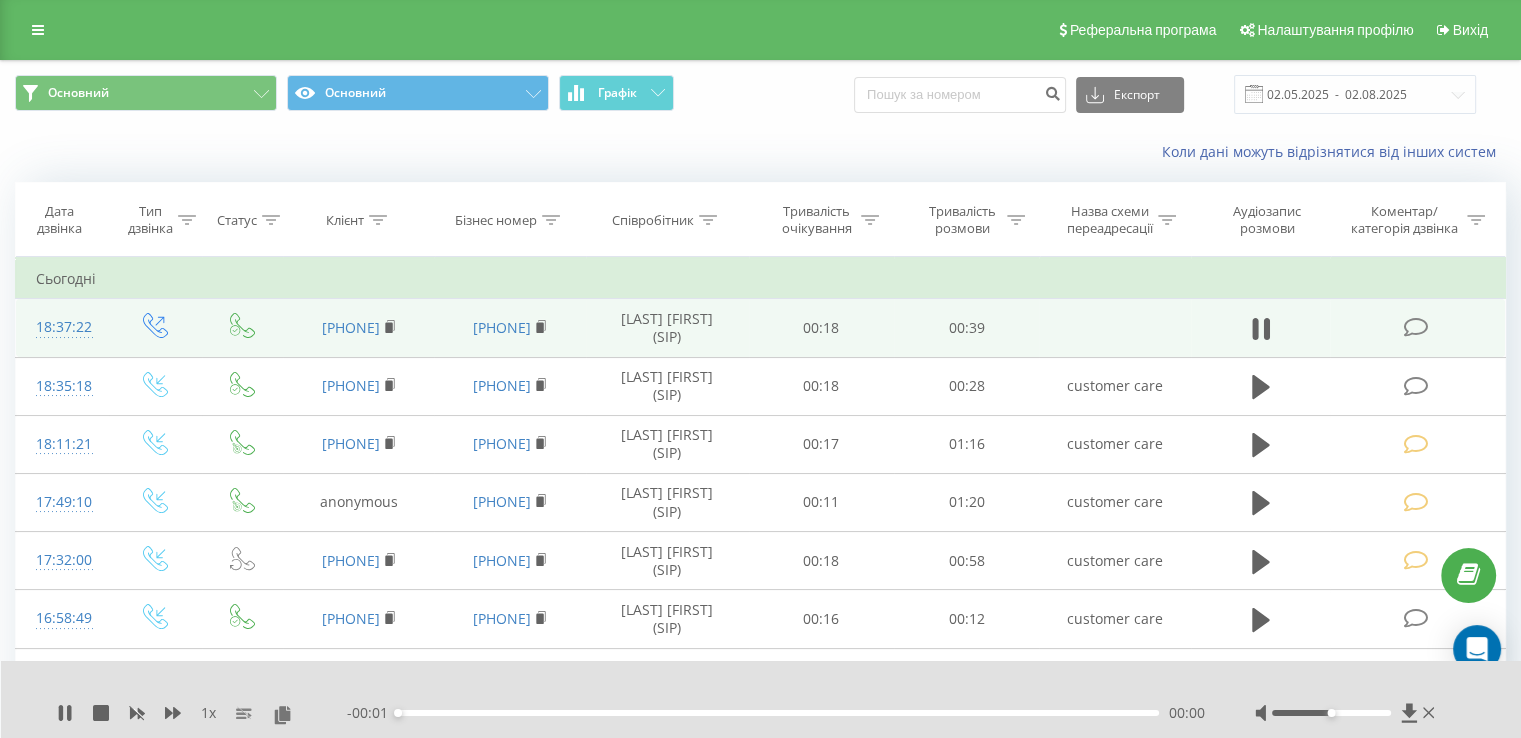 click at bounding box center [1415, 327] 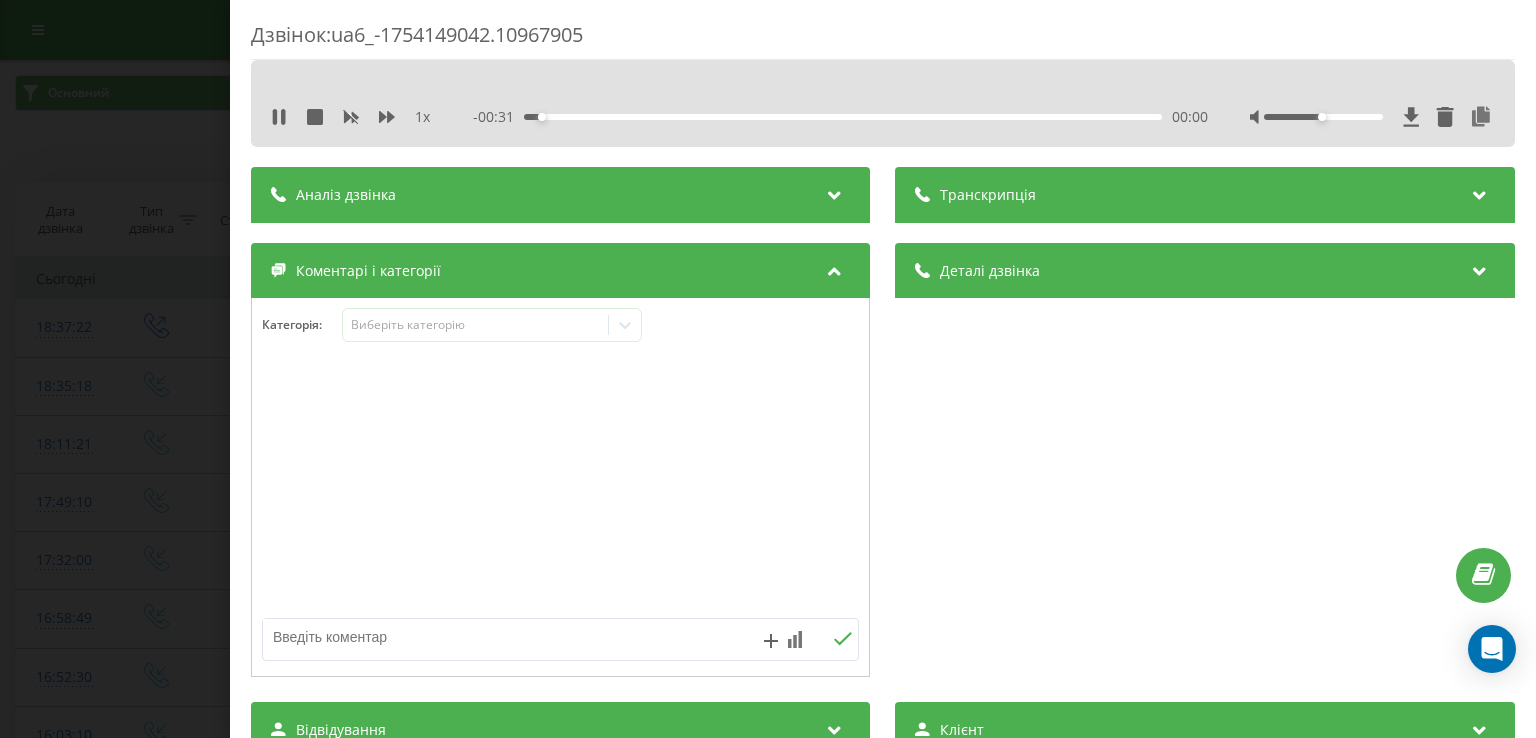 click on "00:00" at bounding box center [843, 117] 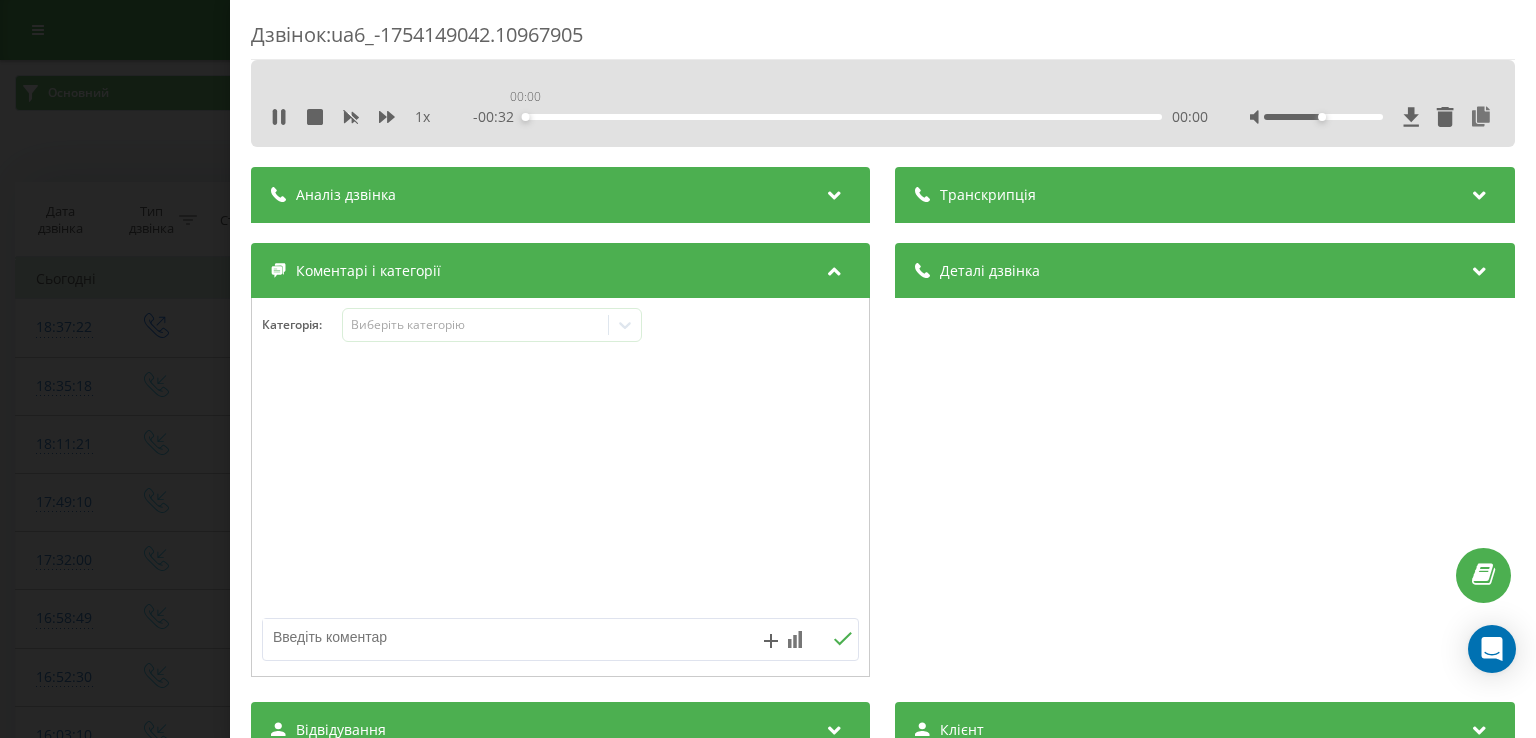 click on "00:00" at bounding box center (843, 117) 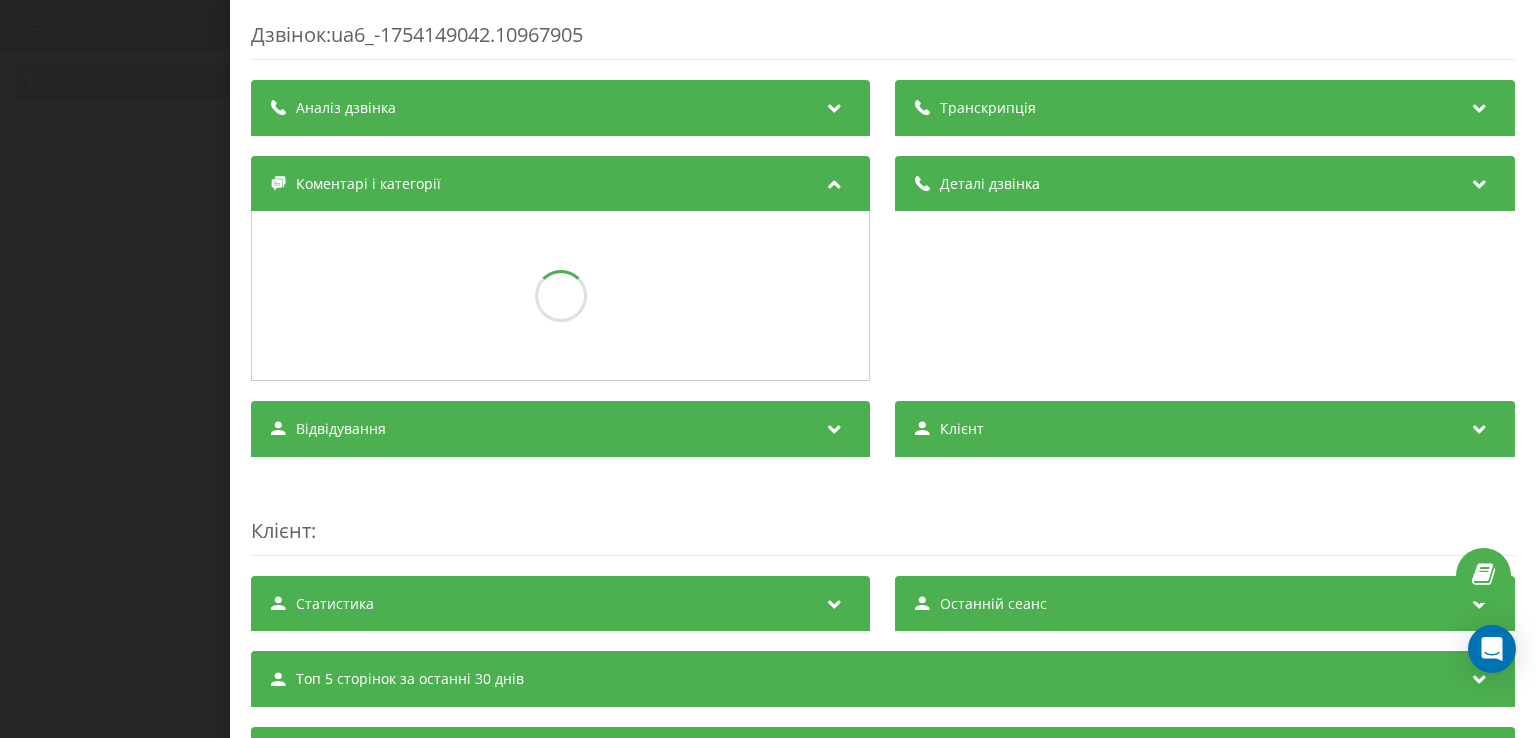 scroll, scrollTop: 0, scrollLeft: 0, axis: both 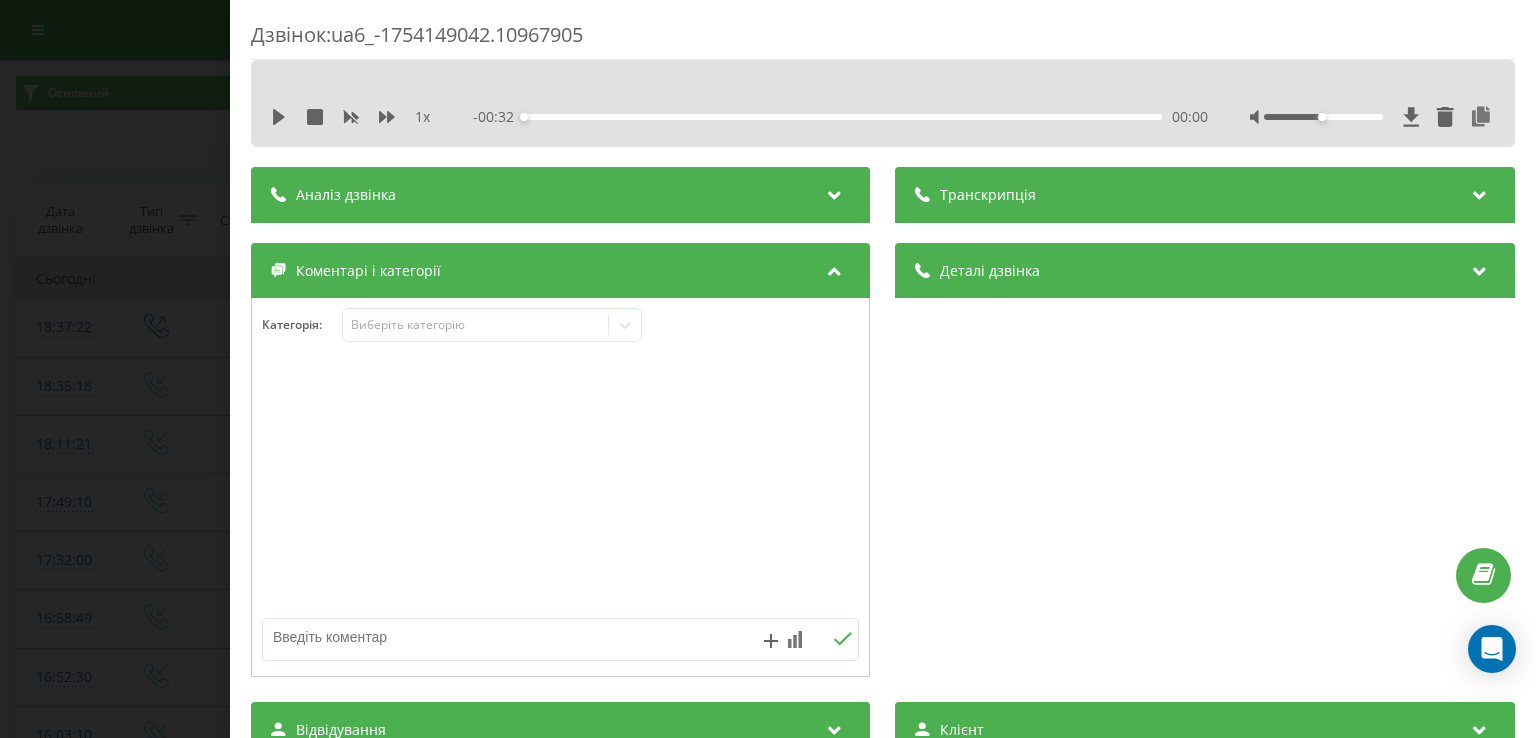 click on "Дзвінок : ua6_-1754149042.10967905 1 x - 00:32 00:00 00:00 Транскрипція Для AI-аналізу майбутніх дзвінків налаштуйте та активуйте профіль на сторінці . Якщо профіль вже є і дзвінок відповідає його умовам, оновіть сторінку через 10 хвилин - AI аналізує поточний дзвінок. Аналіз дзвінка Для AI-аналізу майбутніх дзвінків налаштуйте та активуйте профіль на сторінці . Якщо профіль вже є і дзвінок відповідає його умовам, оновіть сторінку через 10 хвилин - AI аналізує поточний дзвінок. Деталі дзвінка Загальне Дата дзвінка [DATE] [TIME] Тип дзвінка Вихідний Статус дзвінка Успішний [PHONE]" at bounding box center (768, 369) 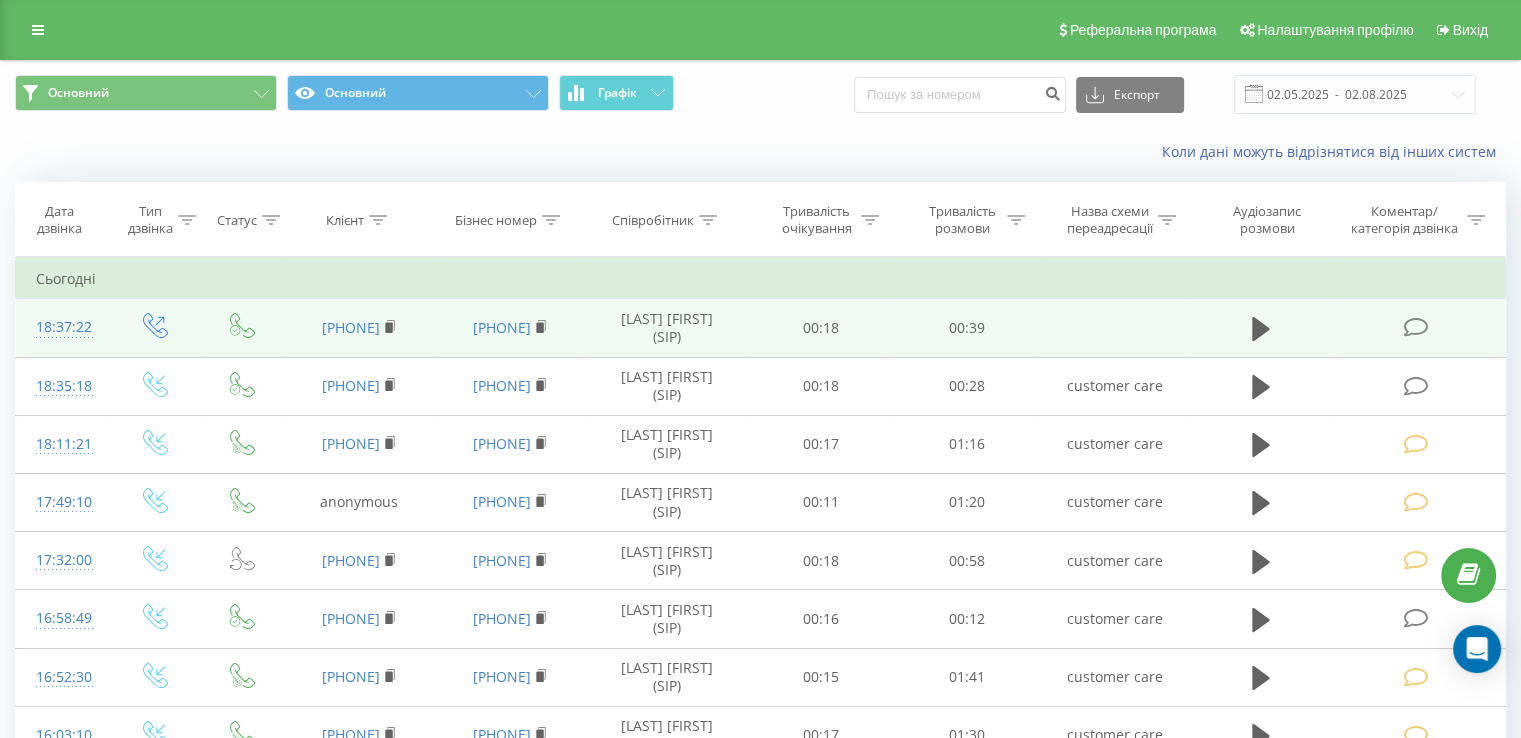 click at bounding box center [1415, 327] 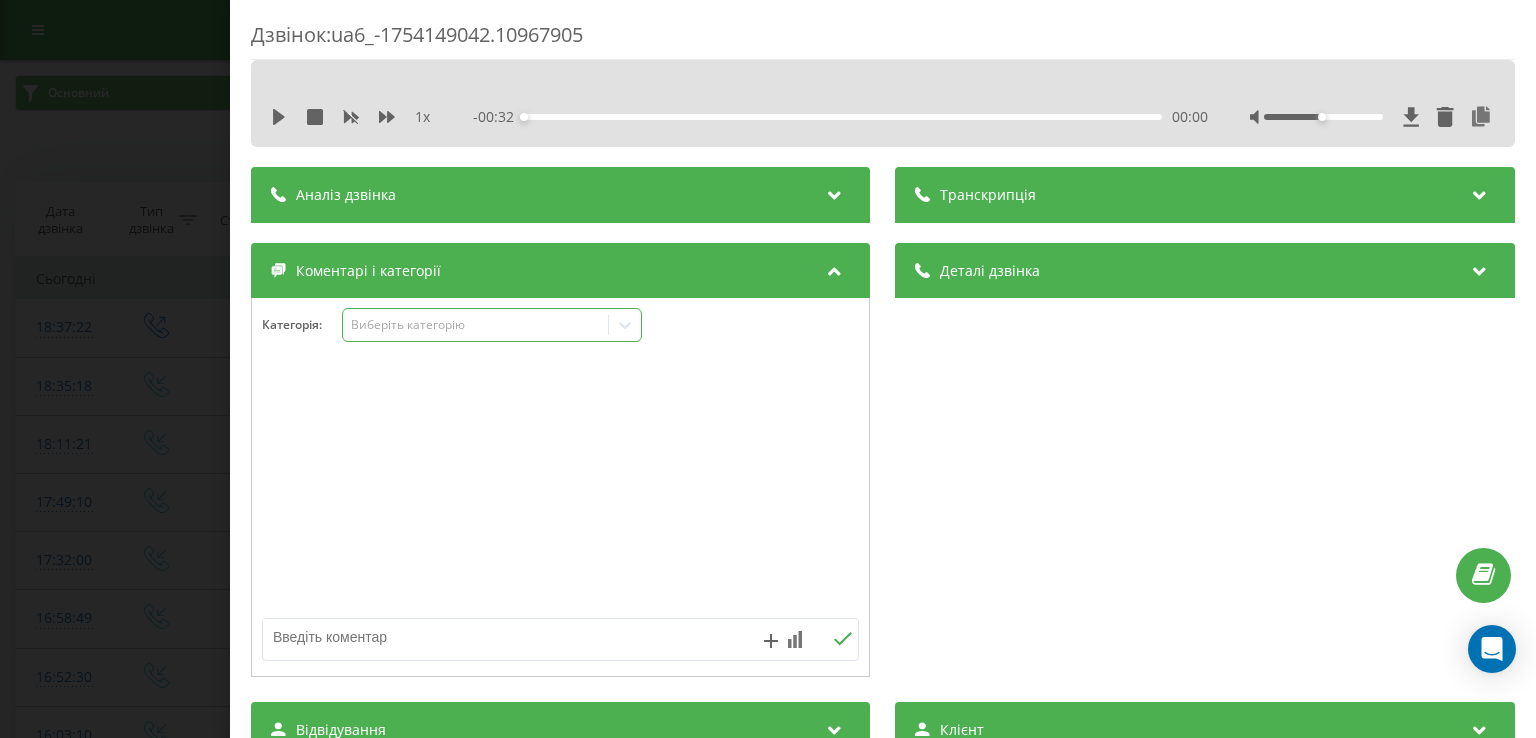 click on "Виберіть категорію" at bounding box center [476, 325] 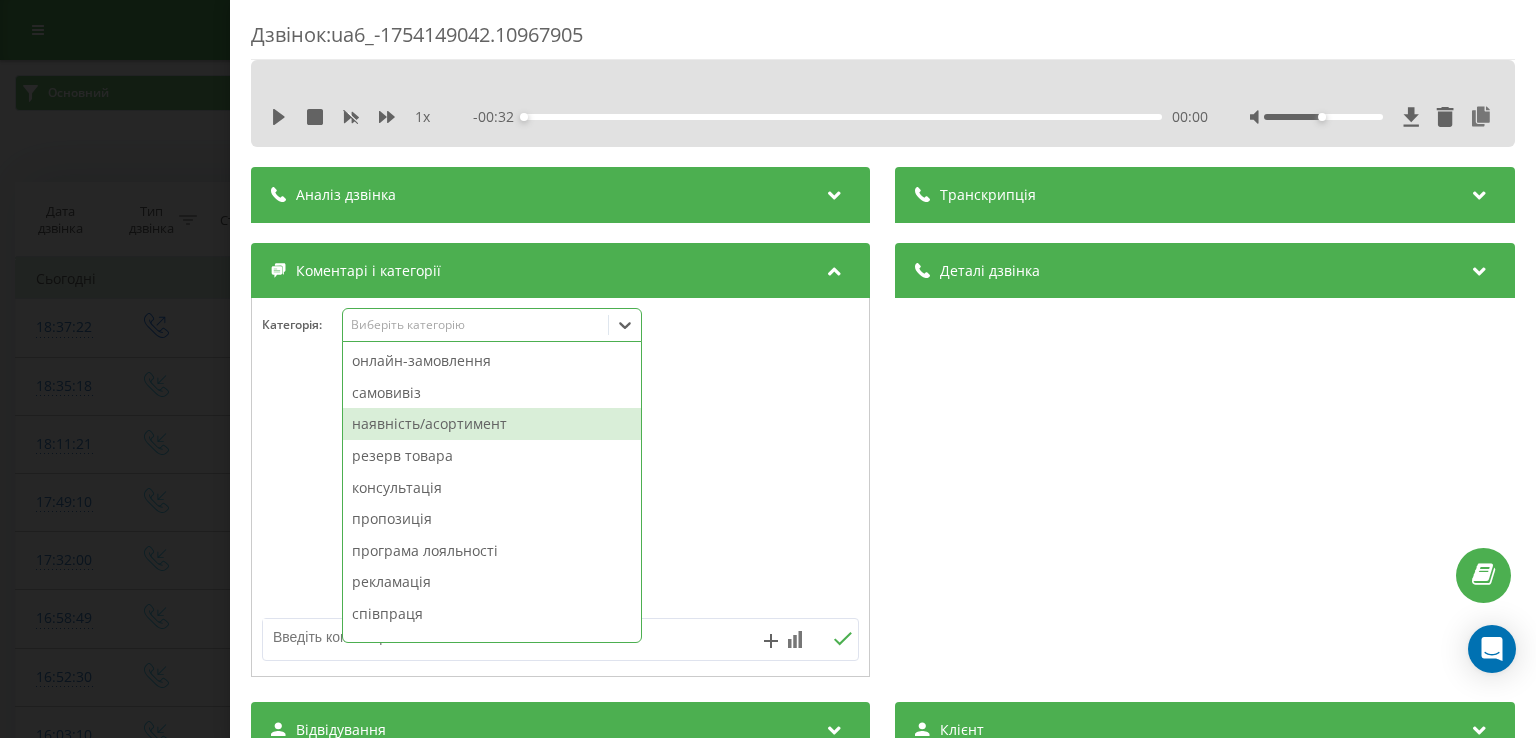 click on "наявність/асортимент" at bounding box center [492, 424] 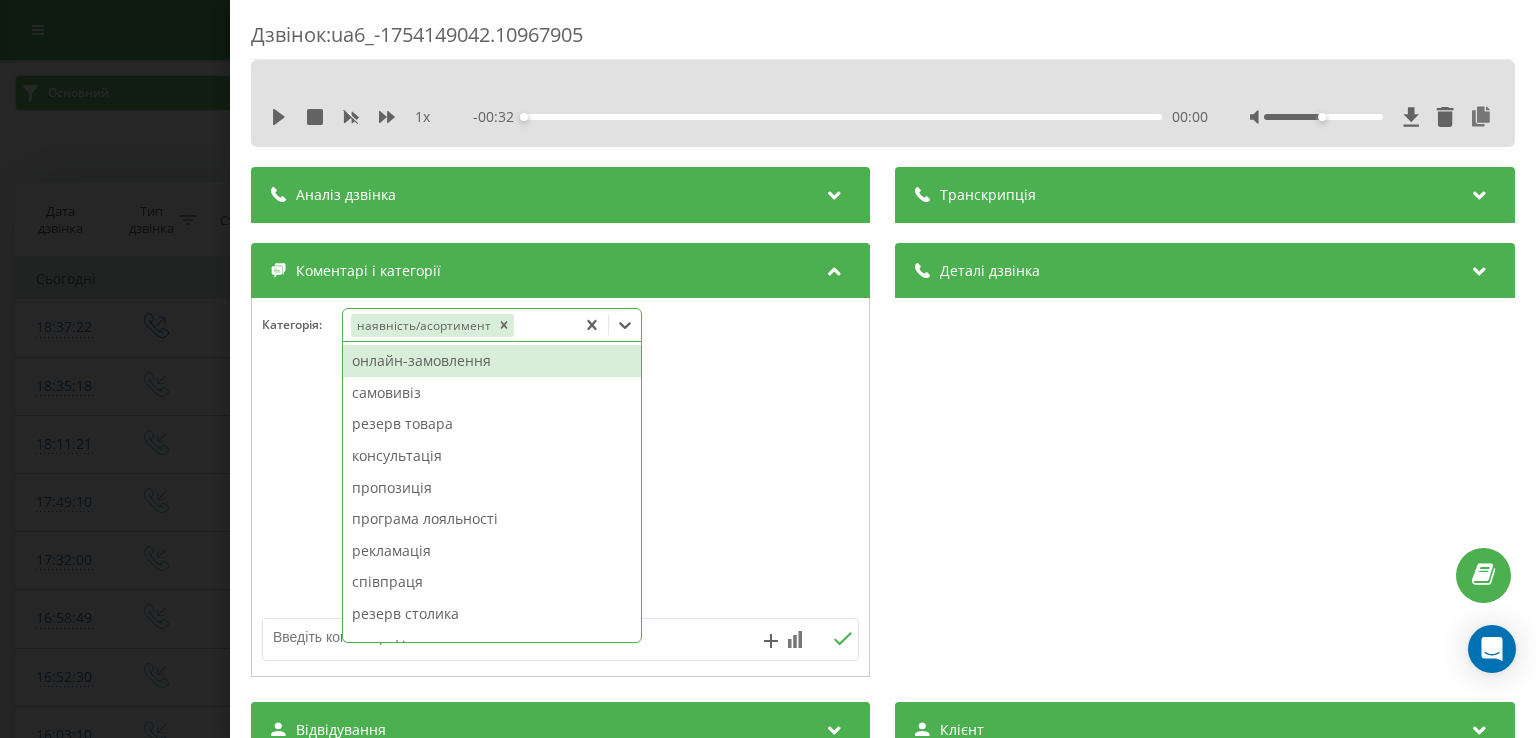 click on "Дзвінок : ua6_-1754149042.10967905 1 x - 00:32 00:00 00:00 Транскрипція Для AI-аналізу майбутніх дзвінків налаштуйте та активуйте профіль на сторінці . Якщо профіль вже є і дзвінок відповідає його умовам, оновіть сторінку через 10 хвилин - AI аналізує поточний дзвінок. Аналіз дзвінка Для AI-аналізу майбутніх дзвінків налаштуйте та активуйте профіль на сторінці . Якщо профіль вже є і дзвінок відповідає його умовам, оновіть сторінку через 10 хвилин - AI аналізує поточний дзвінок. Деталі дзвінка Загальне Дата дзвінка [DATE] [TIME] Тип дзвінка Вихідний Статус дзвінка Успішний [PHONE]" at bounding box center (768, 369) 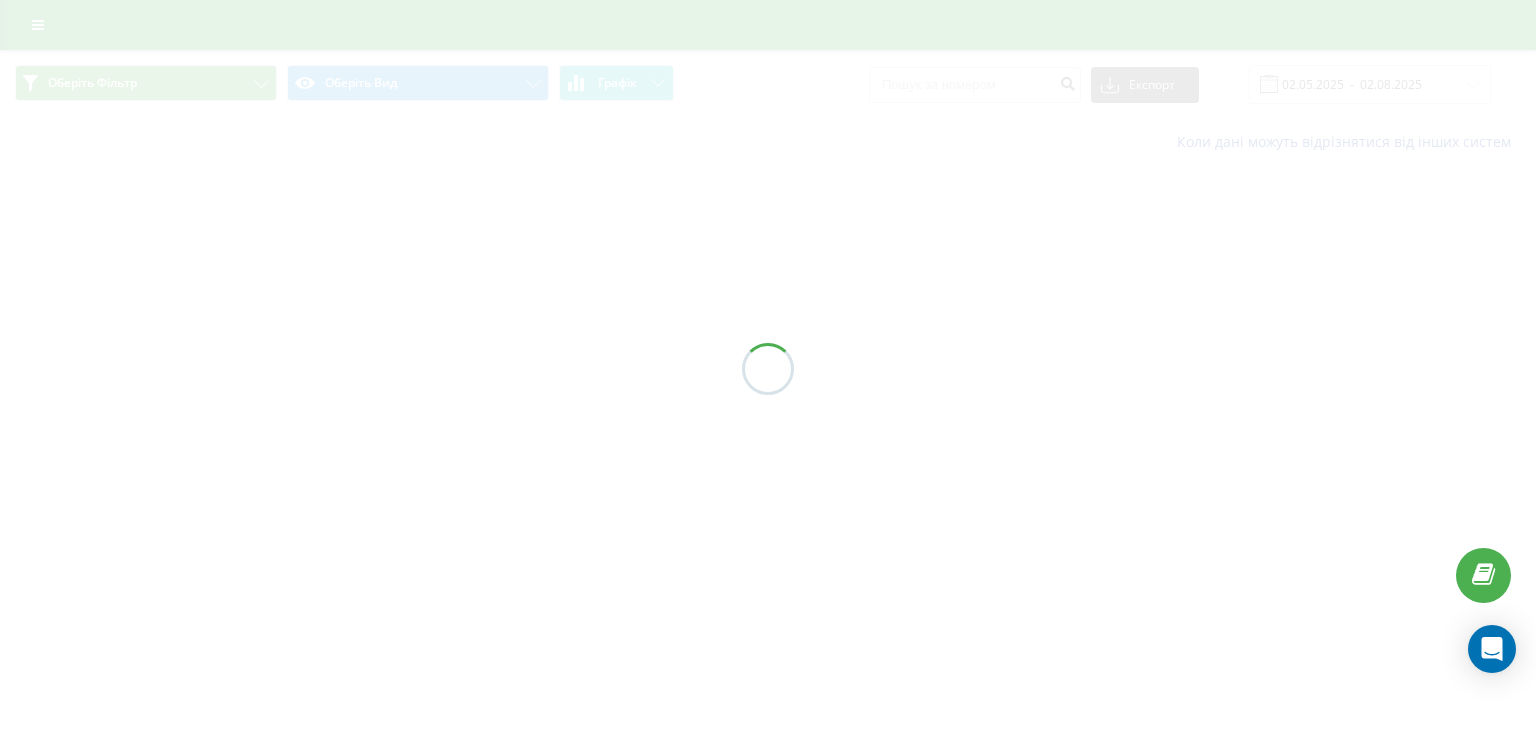 scroll, scrollTop: 0, scrollLeft: 0, axis: both 